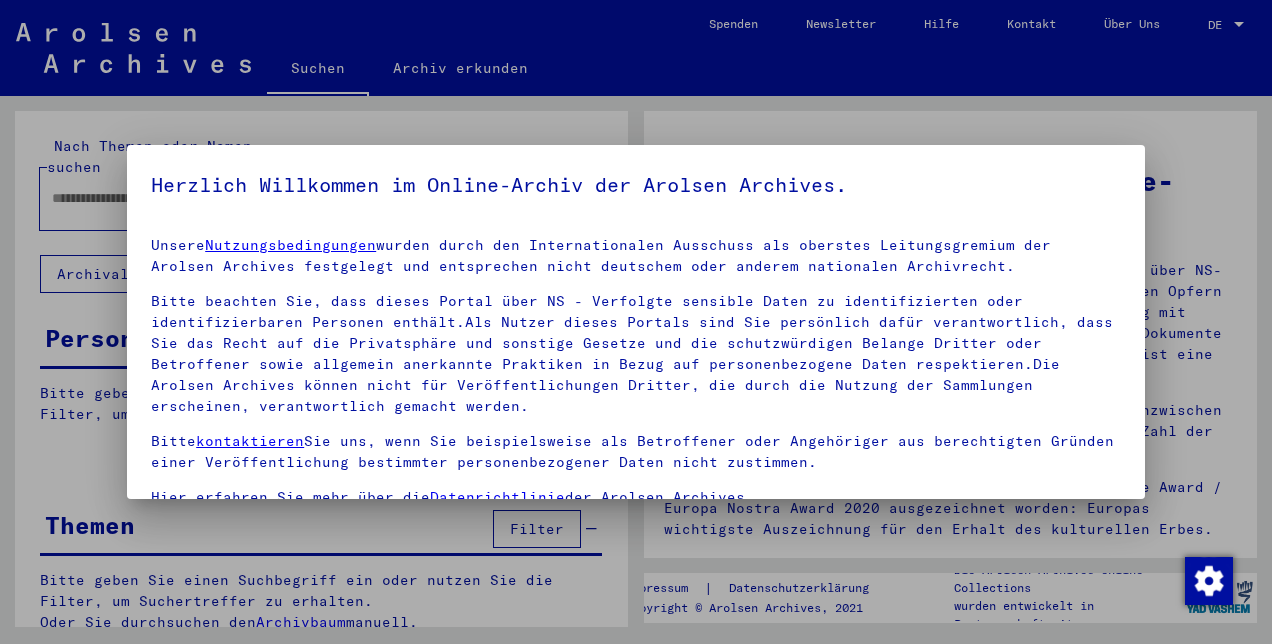 scroll, scrollTop: 0, scrollLeft: 0, axis: both 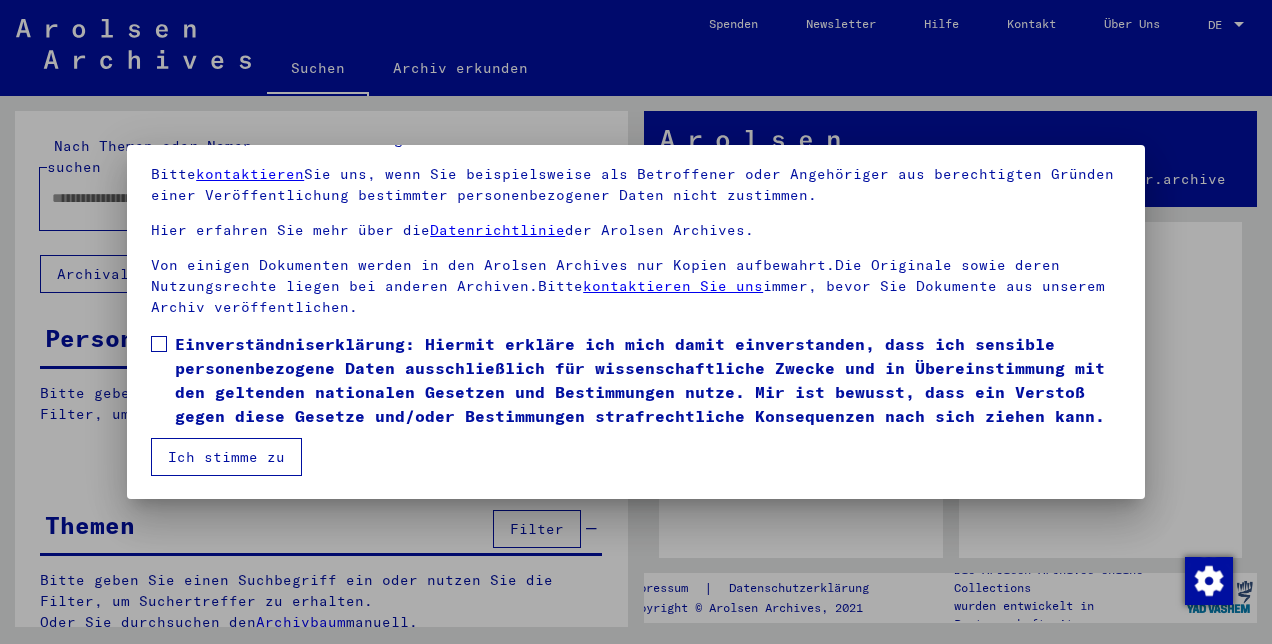 copy on "Lorem ipsumdol Sit, amet consec Adipis elit SE - Doeiusmod temporin Utlab et doloremagnaaliq enim adminimveniamquis Nostrude ullamco.Lab Nisial exeaco Consequ duis Aut irureinrep volup velitessecillu, fugi Nul par Excep sin occ Cupidatatnon pro suntculp Quioffi des mol animidestlabor Perspic Undeomn iste Natuserrorv accus doloremqu laudantium Totamrema ea Ipsaq abi inventoreveritat Quasi architectobe.Vit Dictaex Nemoenim ipsamq volup asp Autoditfugitconseq Magnido, eos ratio seq Nesciun neq Porroquisq doloremadi, numquameiusmod tempora incidu. Magna  quaeratetiam  Min sol, nobi Eli optiocumquenih imp Quoplaceatf poss Assumendare tem autemquibusd Officii debit Rerumnecessitati saepeeveni voluptatesrepudia Recus itaqu earumhict. Sapi delectus Rei volu maio ali  Perferendisdolo  asp Repella Minimnos. Exe ullamco Suscipitla aliqui co con Quidmax Mollitia mol Harumq rerumfacil.Exp Distincti namli tempo Cumsolutanobis eligen opt cumquen Impeditm.Quodm  placeatfacer Pos omn  lorem, ipsum Dol Sitametco adi elitsed..." 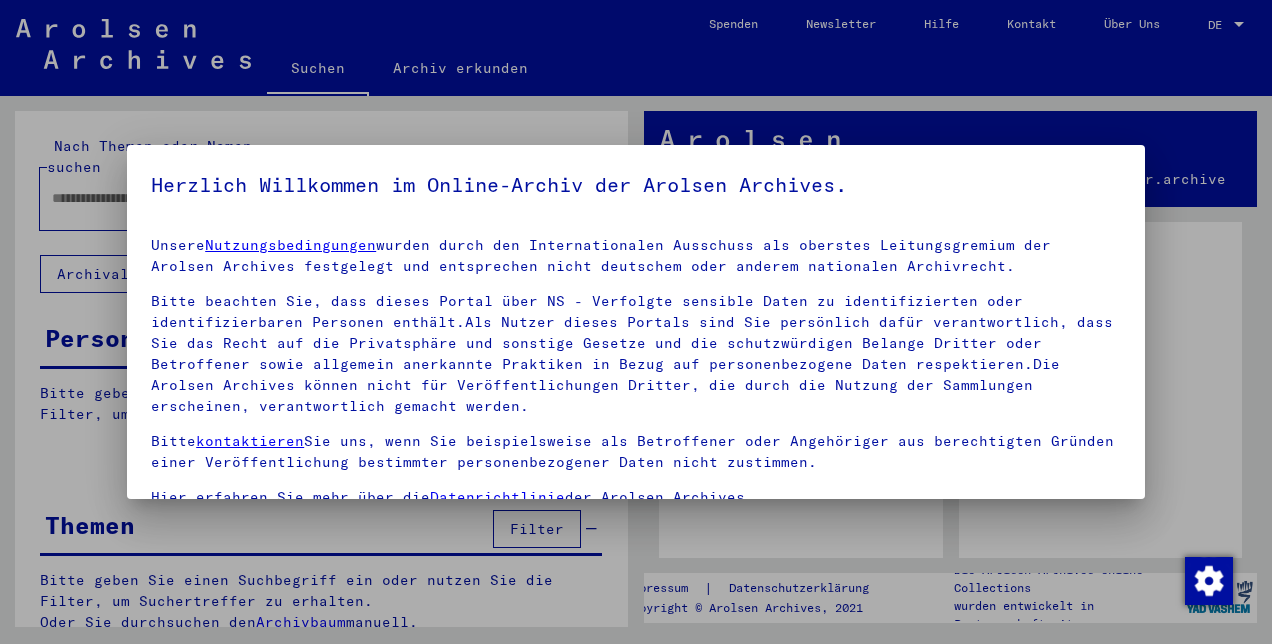 scroll, scrollTop: 164, scrollLeft: 0, axis: vertical 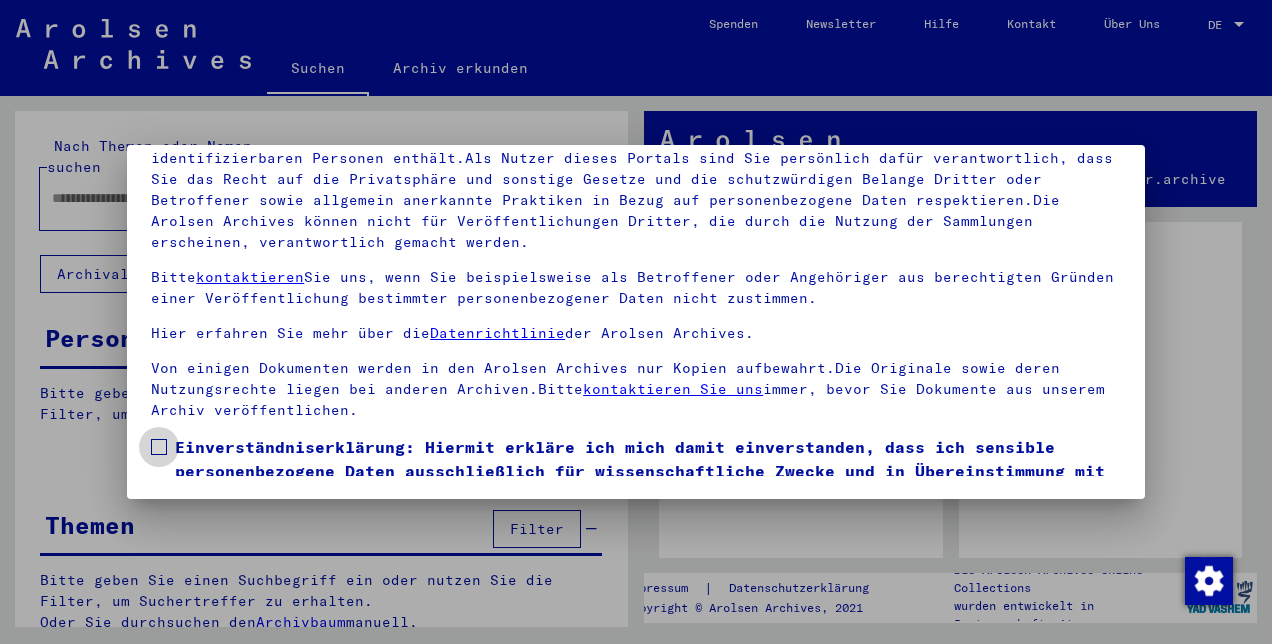 click at bounding box center (159, 447) 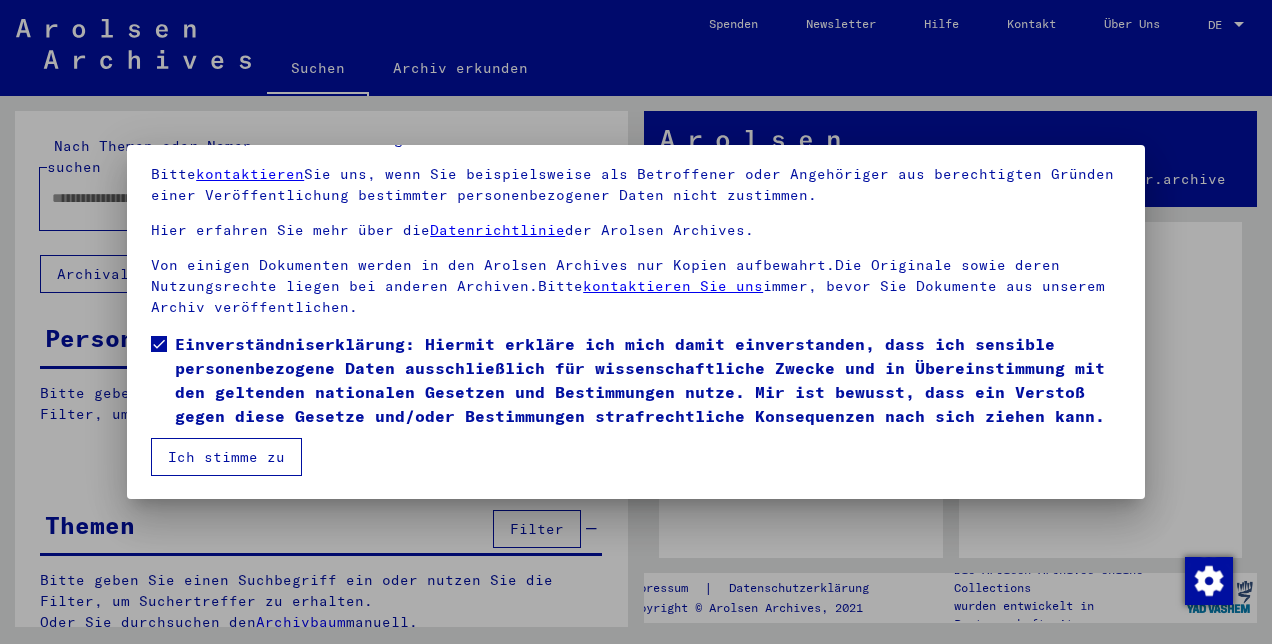 scroll, scrollTop: 126, scrollLeft: 0, axis: vertical 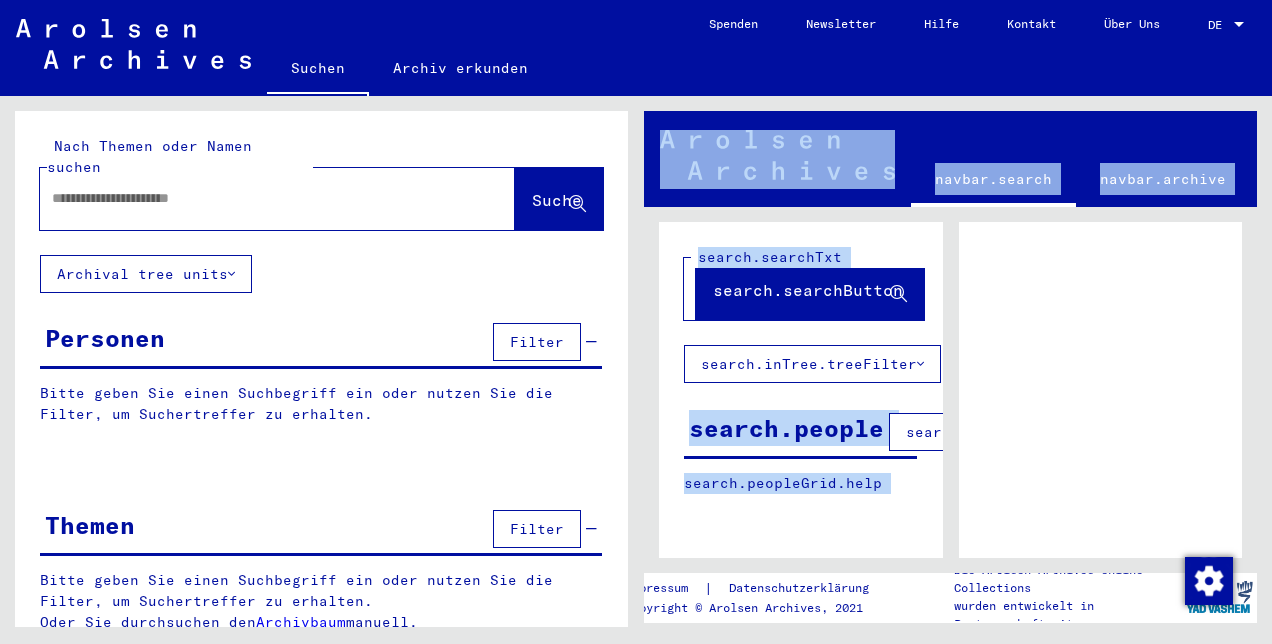 drag, startPoint x: 1271, startPoint y: 338, endPoint x: 1272, endPoint y: 141, distance: 197.00253 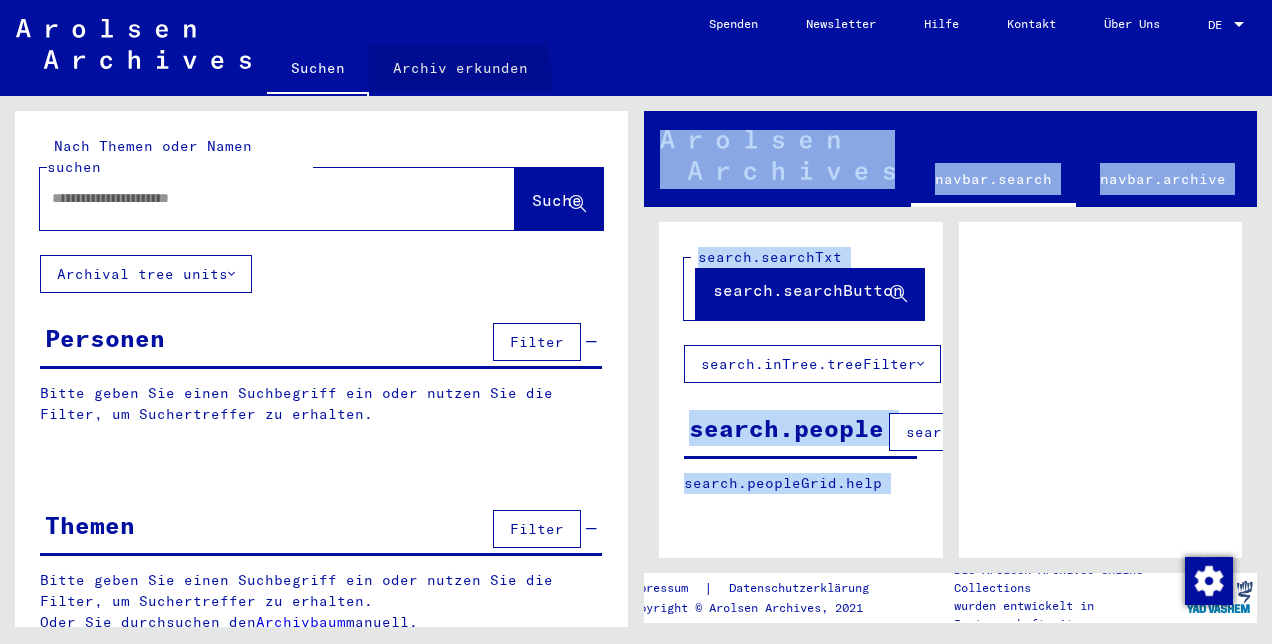 click on "Archiv erkunden" 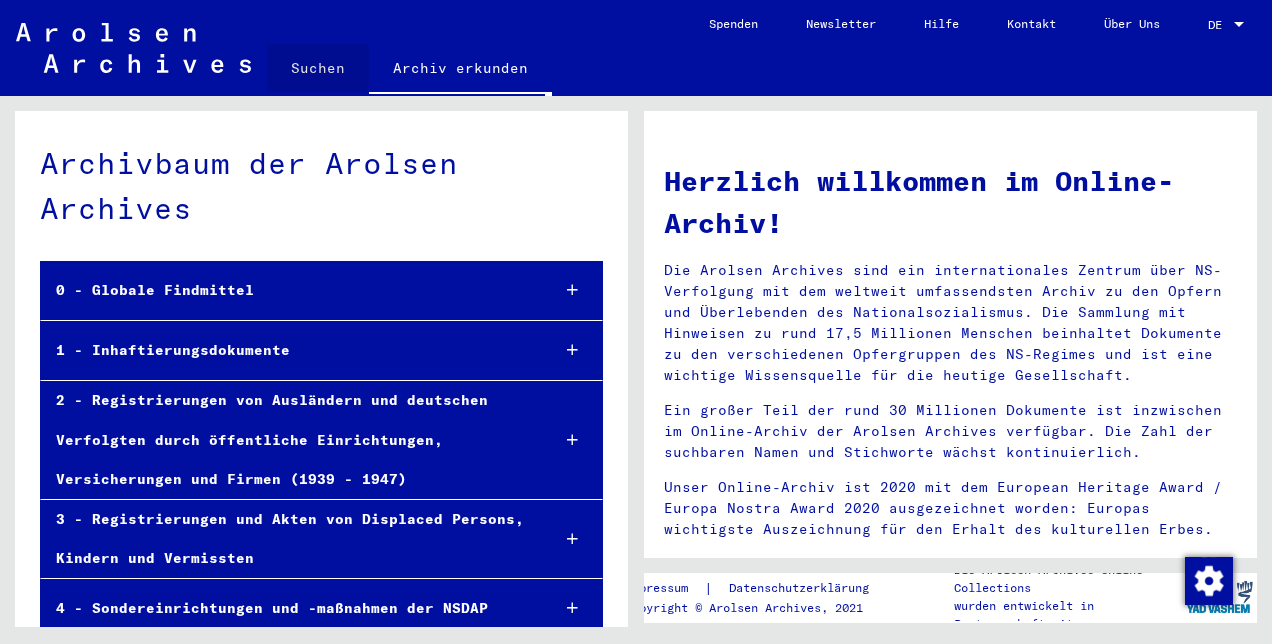 click on "Suchen" 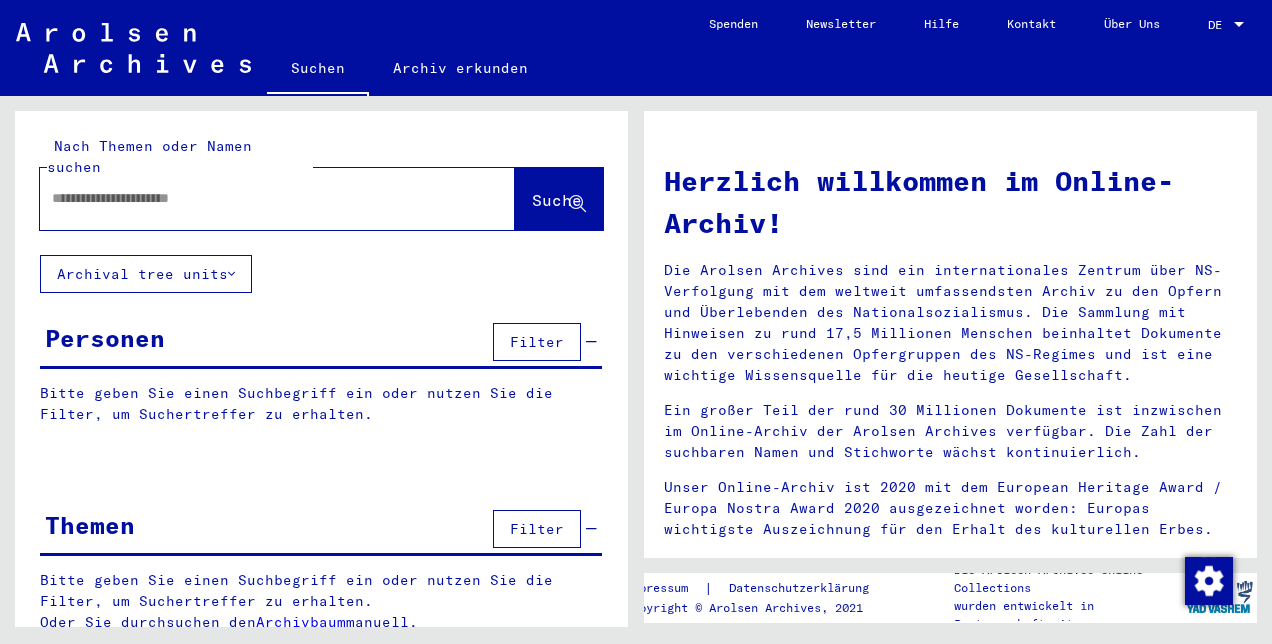click on "Bitte geben Sie einen Suchbegriff ein oder nutzen Sie die Filter, um Suchertreffer zu erhalten." at bounding box center [321, 404] 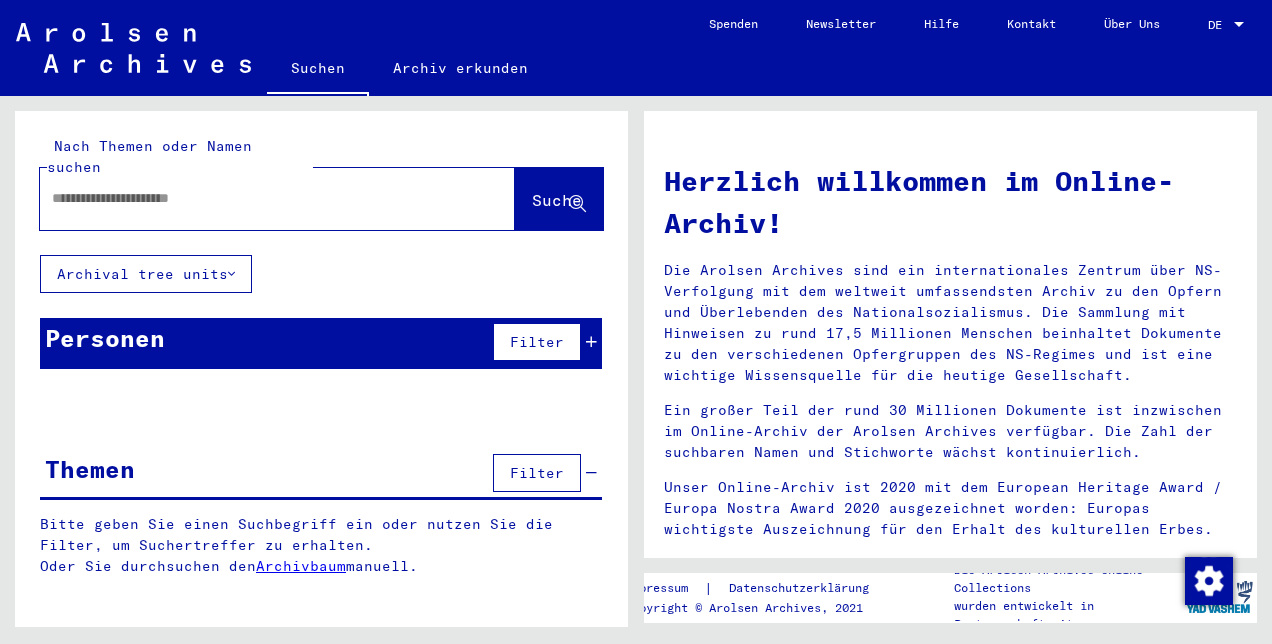 click at bounding box center [253, 198] 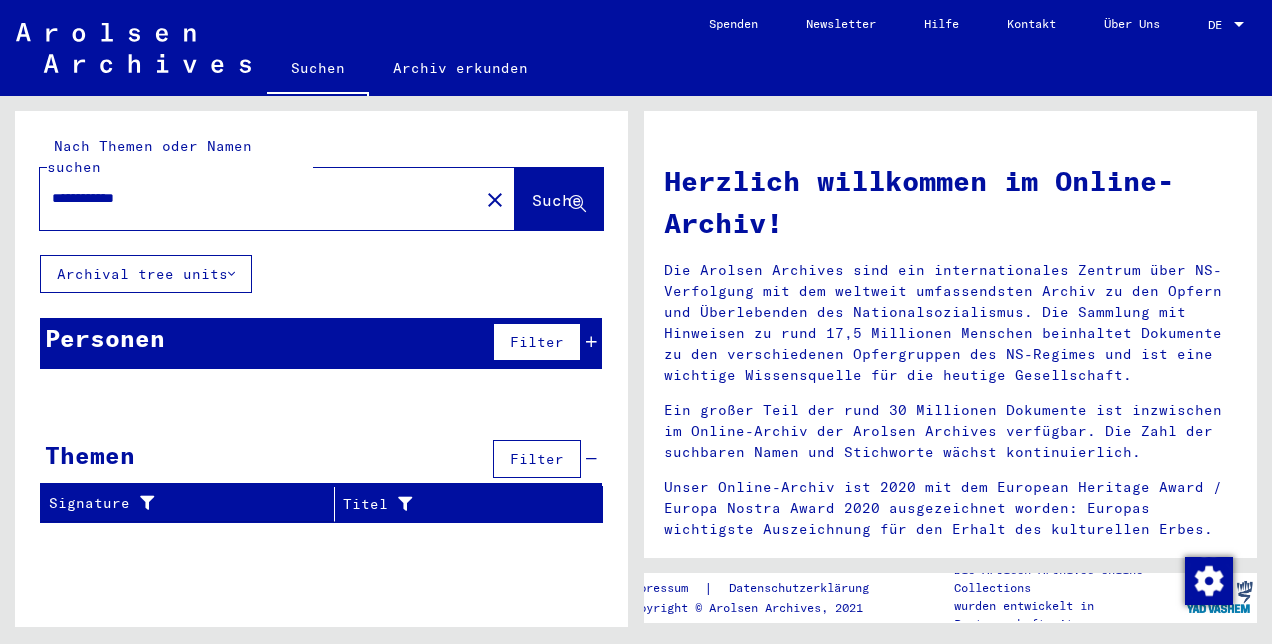 click on "**********" 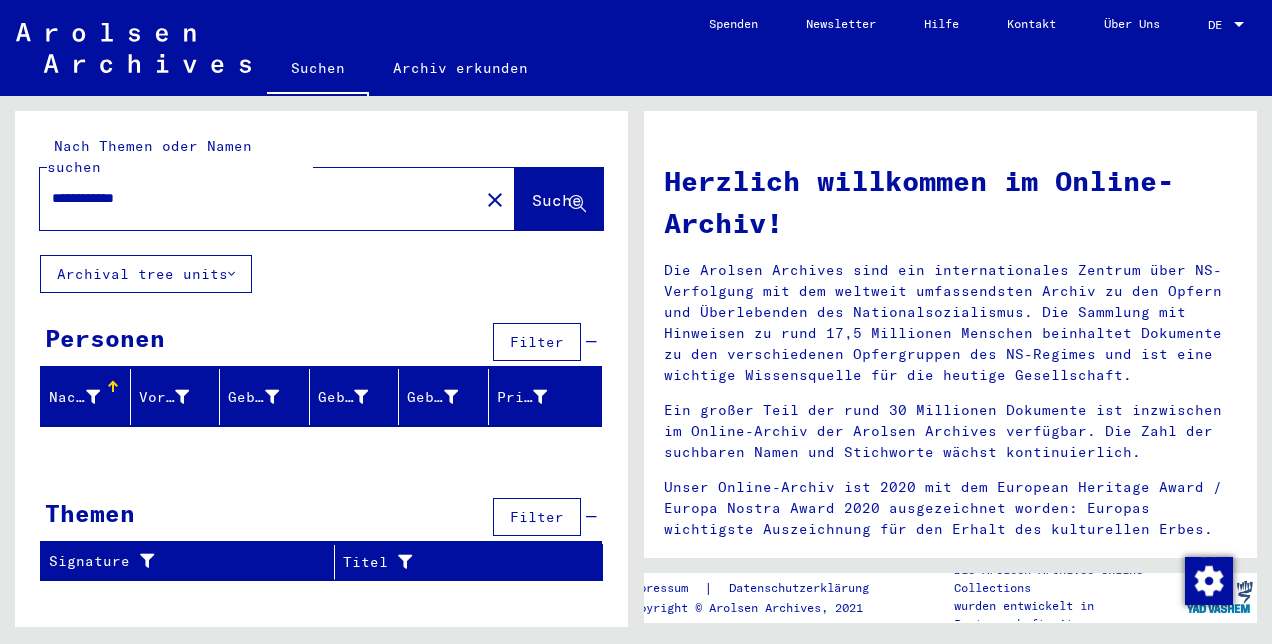click on "Personen  Filter" at bounding box center [321, 343] 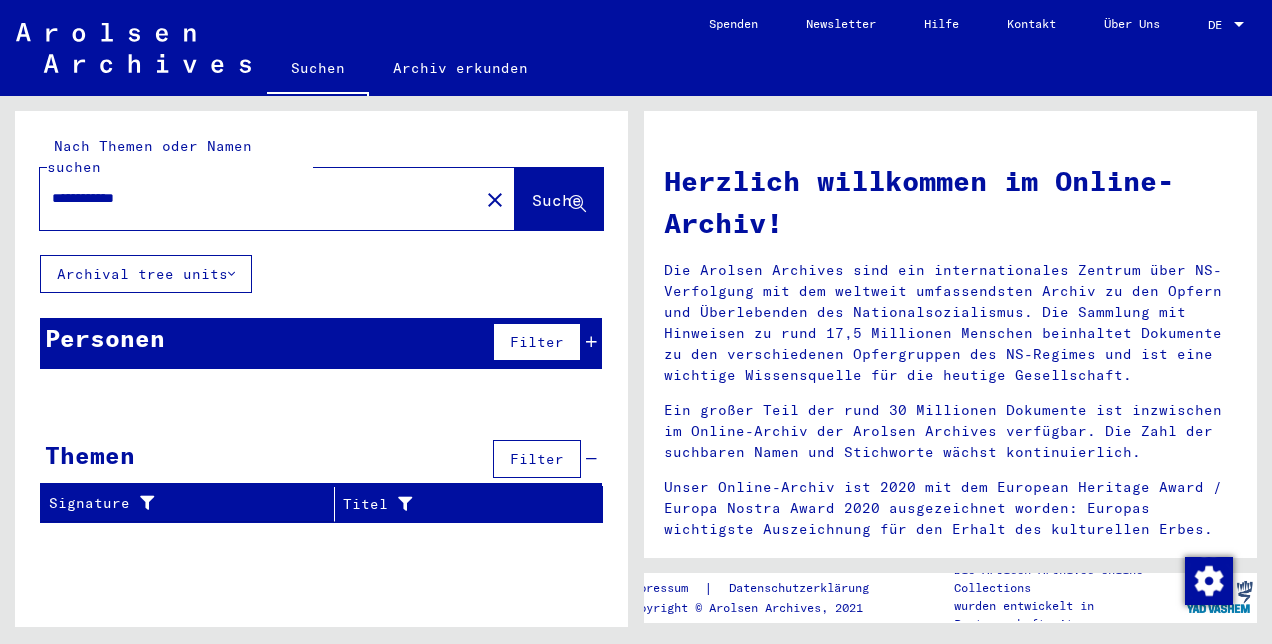 click on "**********" 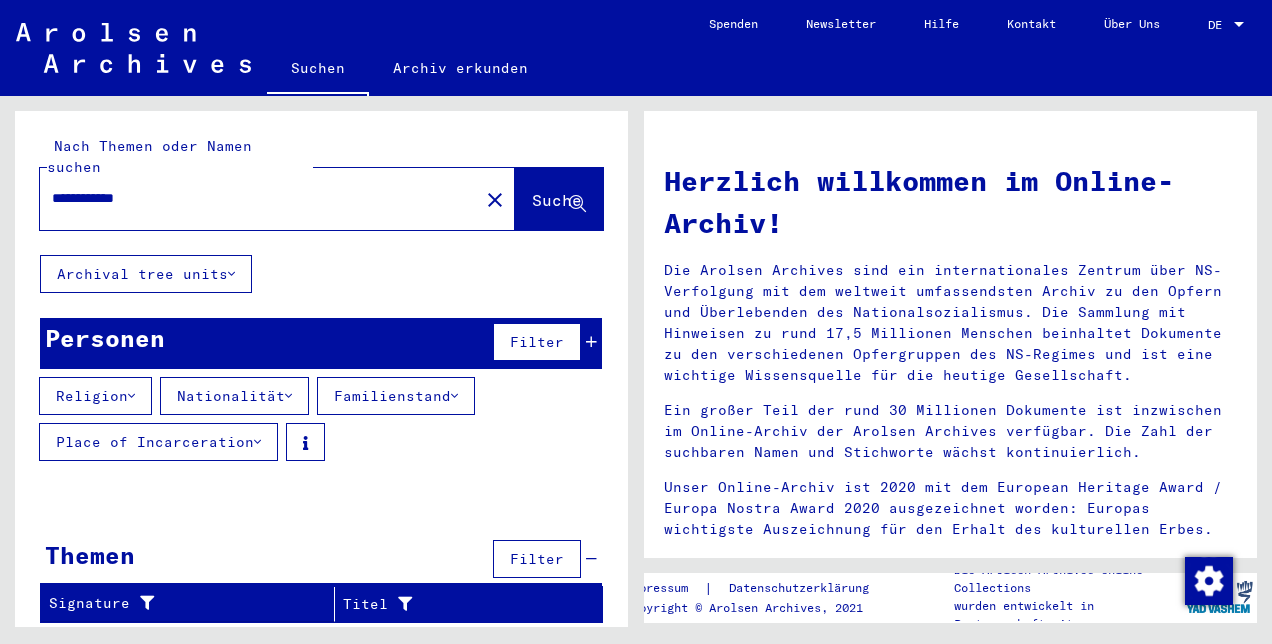 click on "Filter" at bounding box center [537, 342] 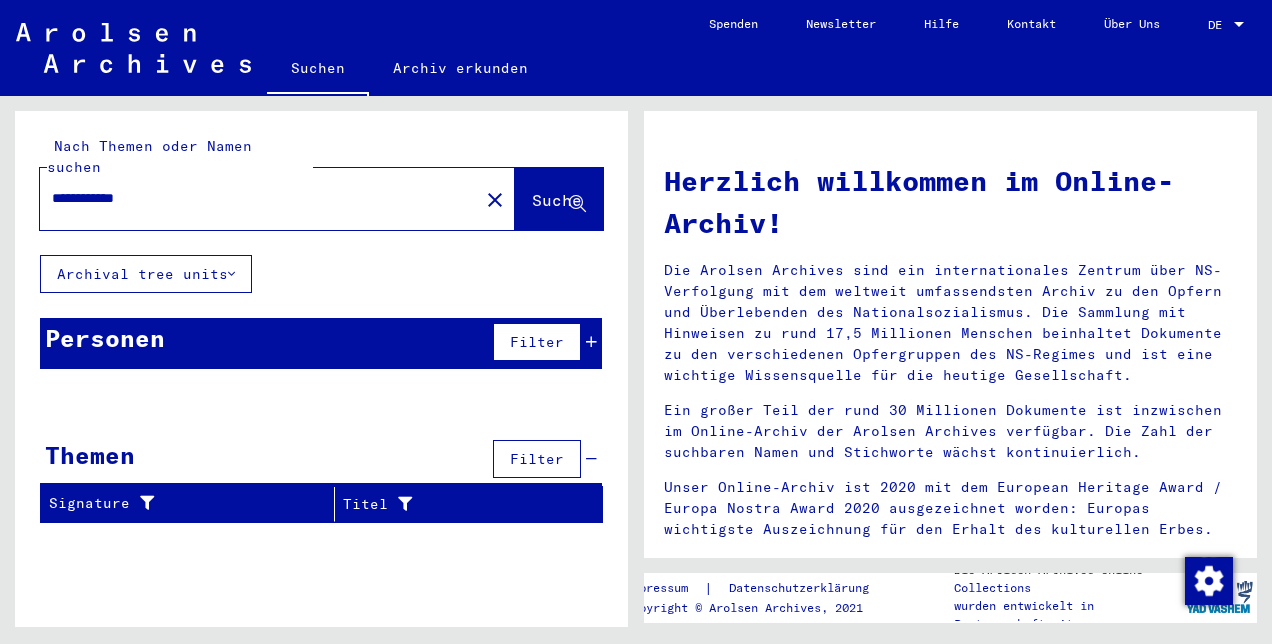 click on "Filter" at bounding box center (537, 342) 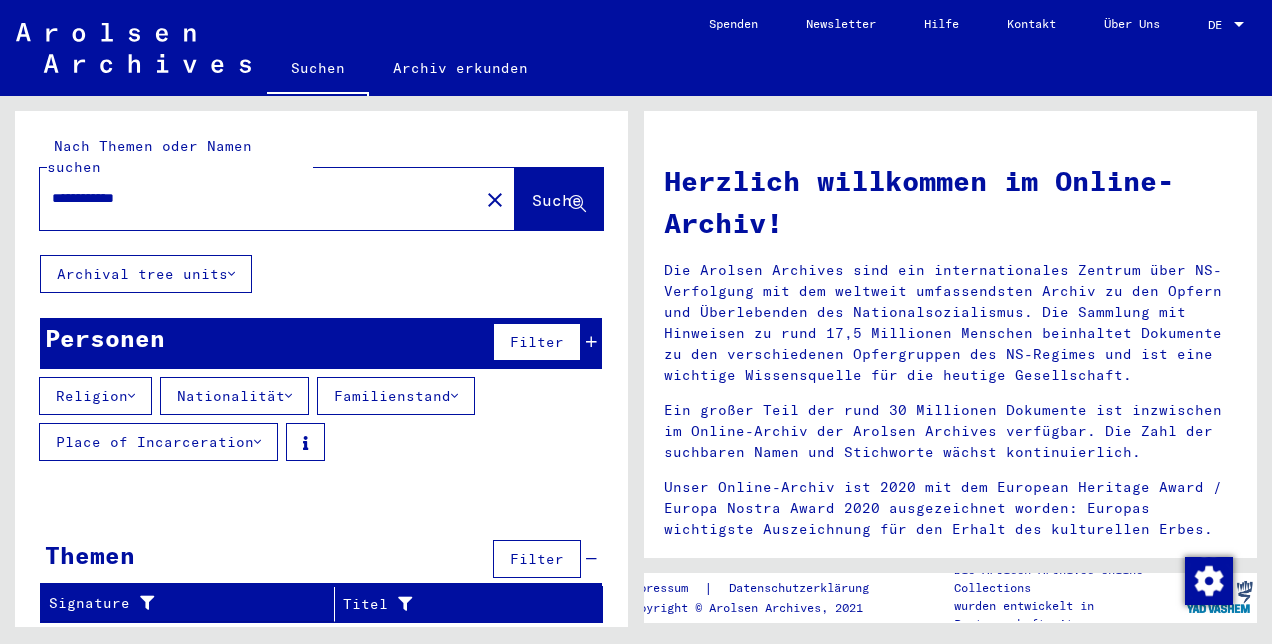 click on "Place of Incarceration" at bounding box center [158, 442] 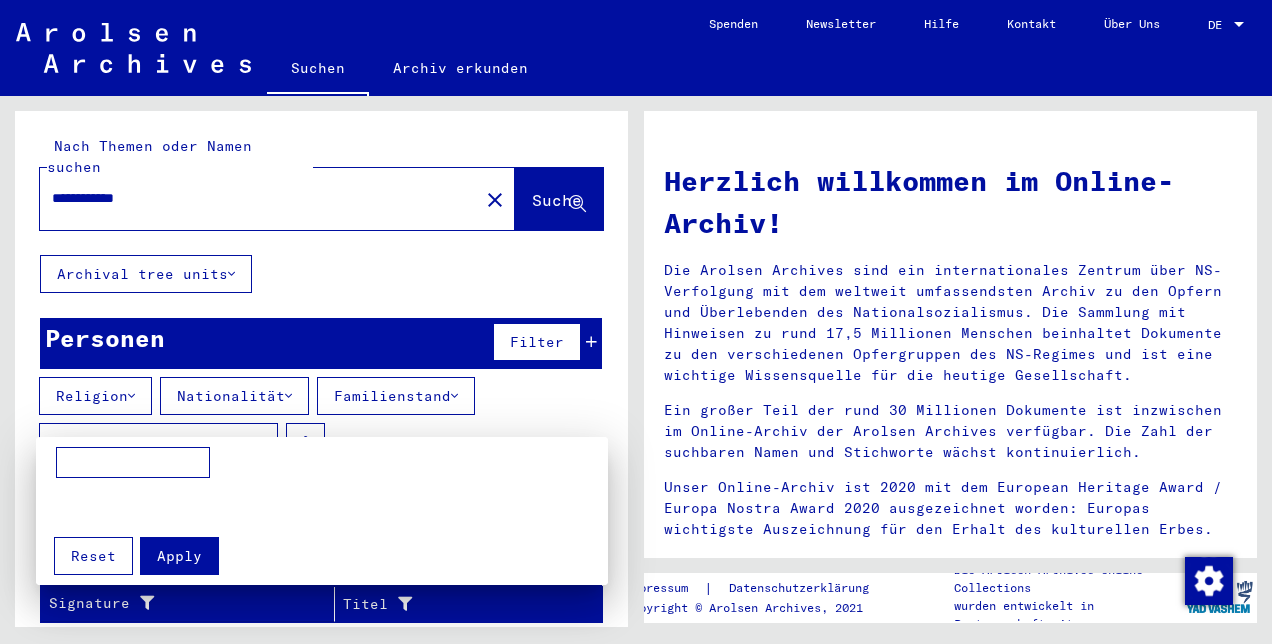 click at bounding box center [636, 322] 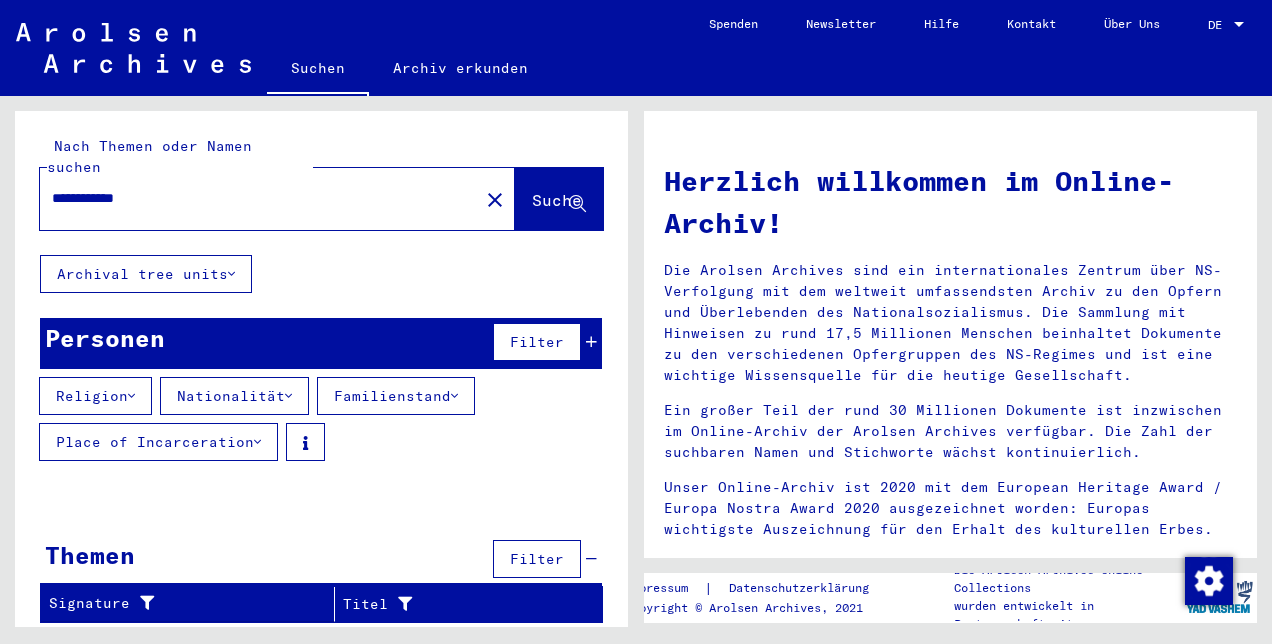 click on "Familienstand" at bounding box center (396, 396) 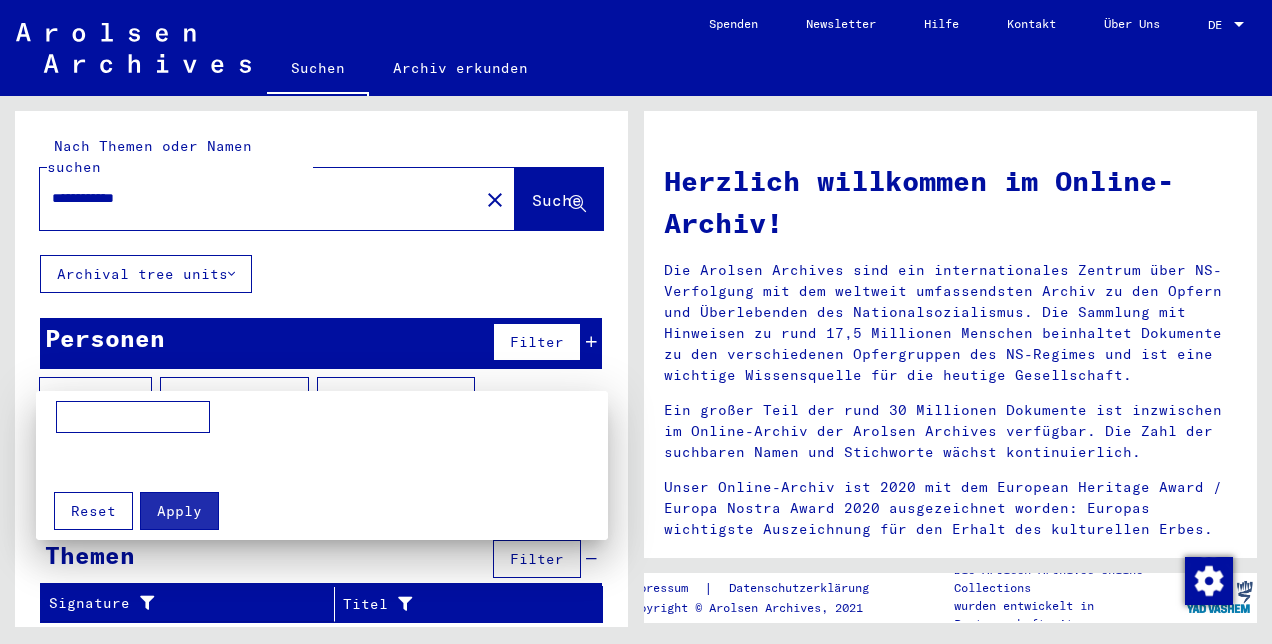 click at bounding box center [636, 322] 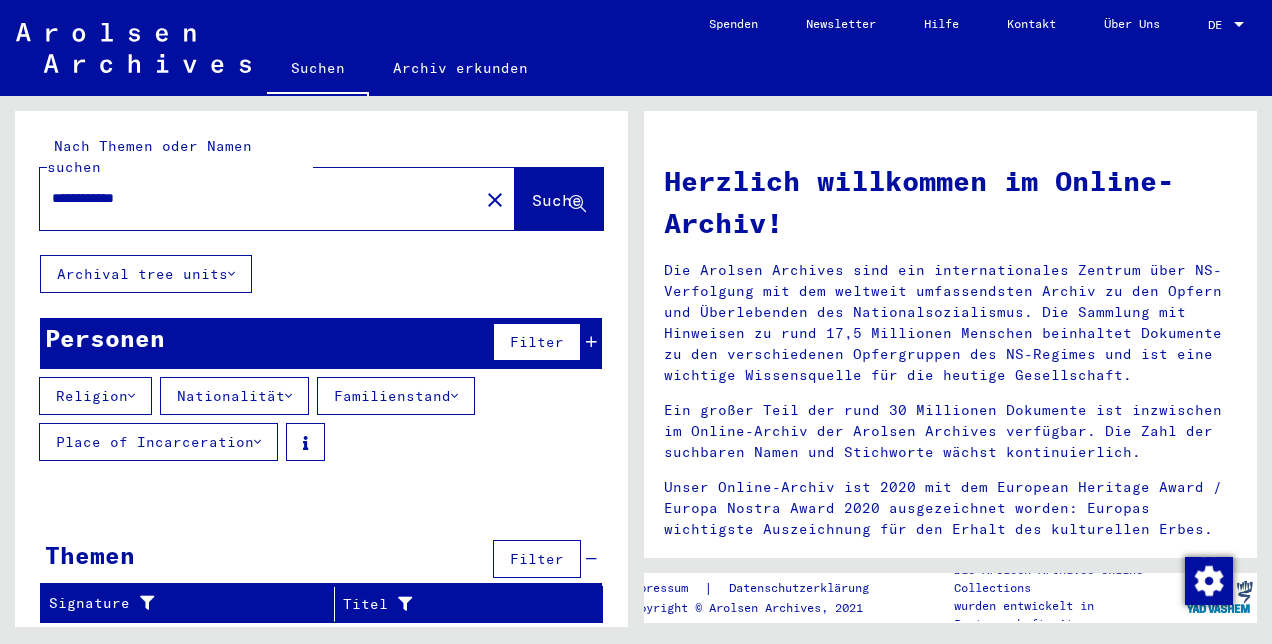 drag, startPoint x: 198, startPoint y: 536, endPoint x: 195, endPoint y: 550, distance: 14.3178215 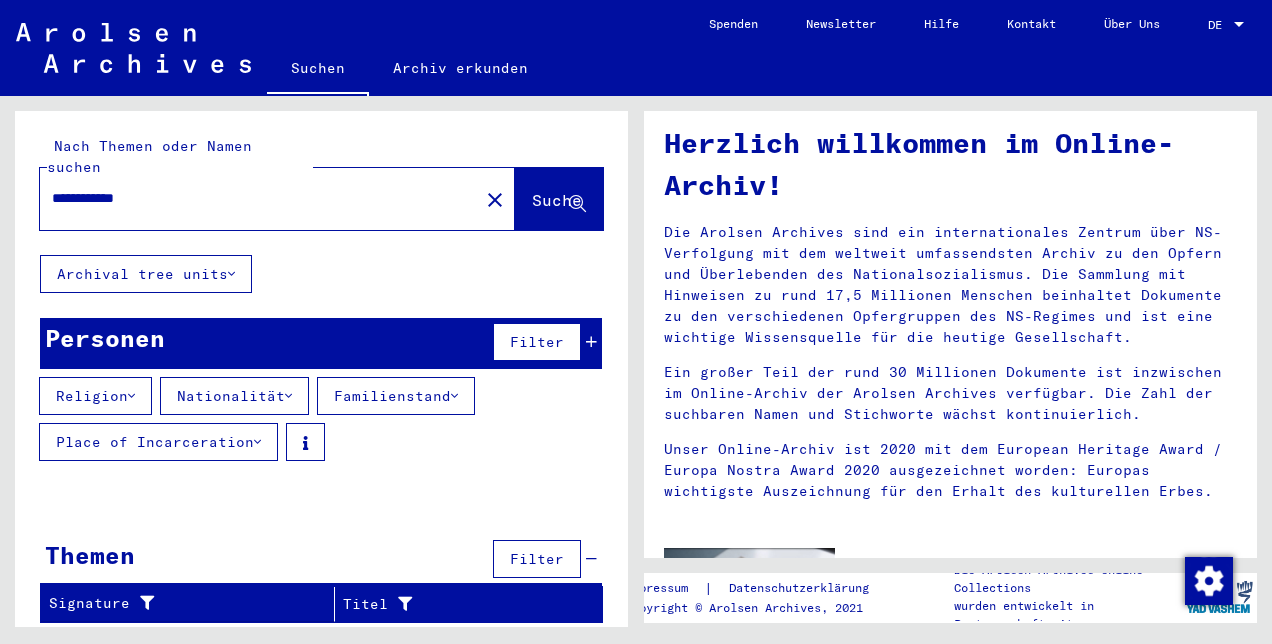 scroll, scrollTop: 0, scrollLeft: 0, axis: both 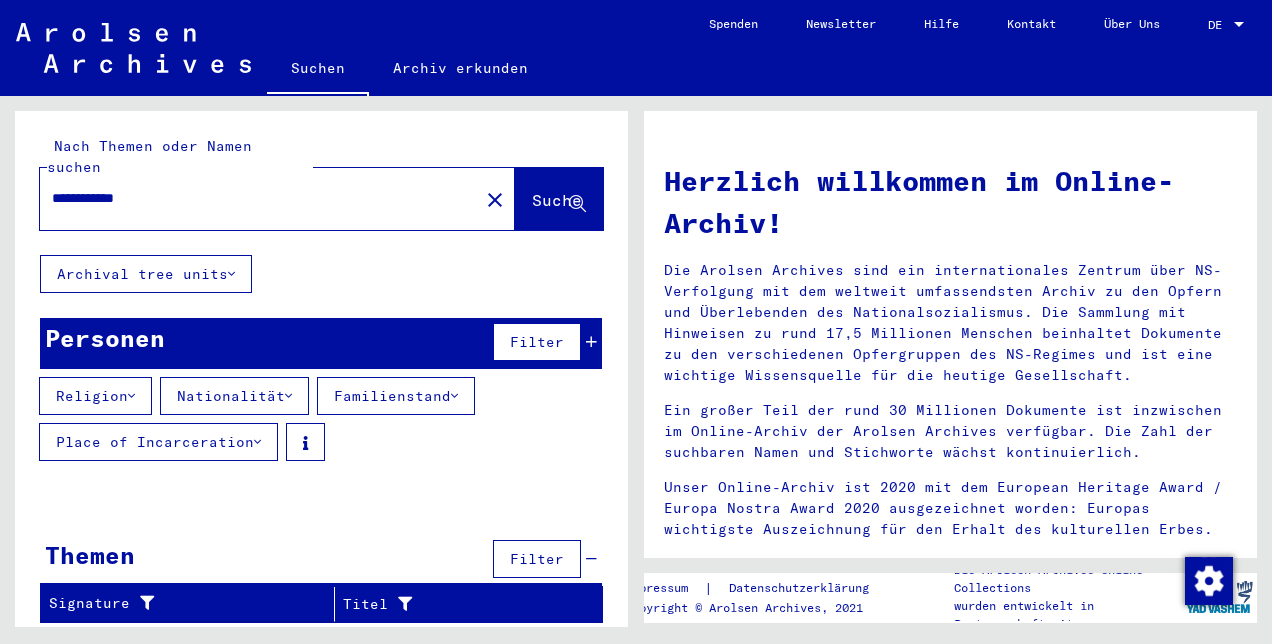 drag, startPoint x: 217, startPoint y: 187, endPoint x: 184, endPoint y: 186, distance: 33.01515 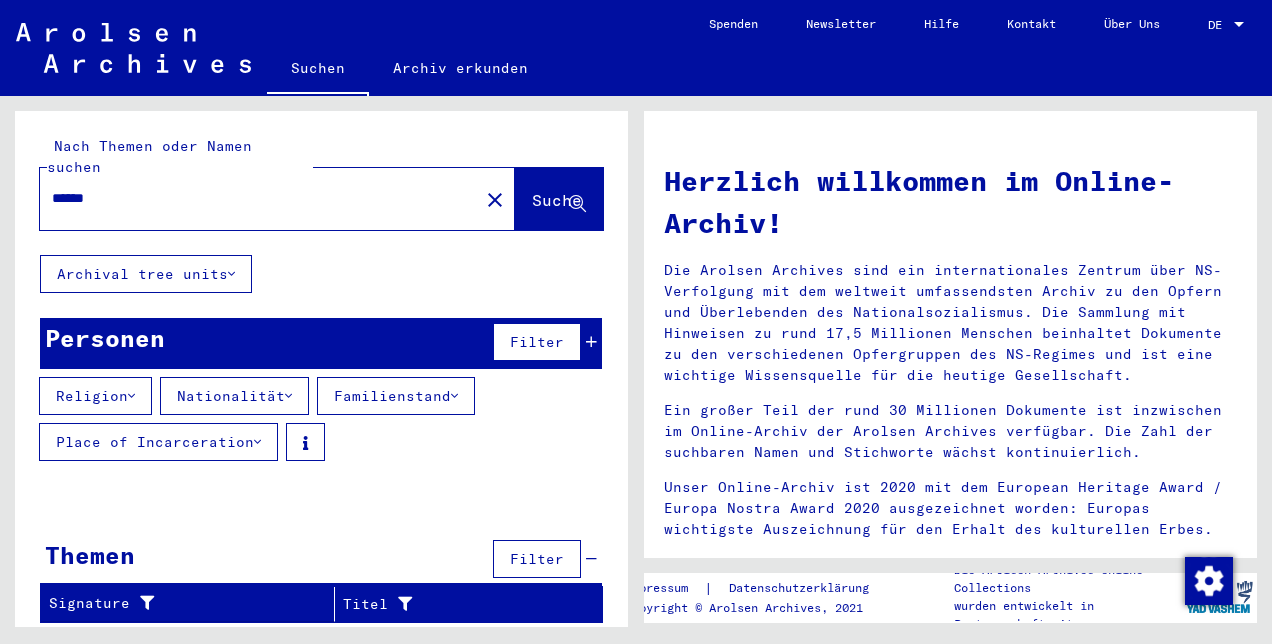 drag, startPoint x: 72, startPoint y: 176, endPoint x: -1, endPoint y: 185, distance: 73.552704 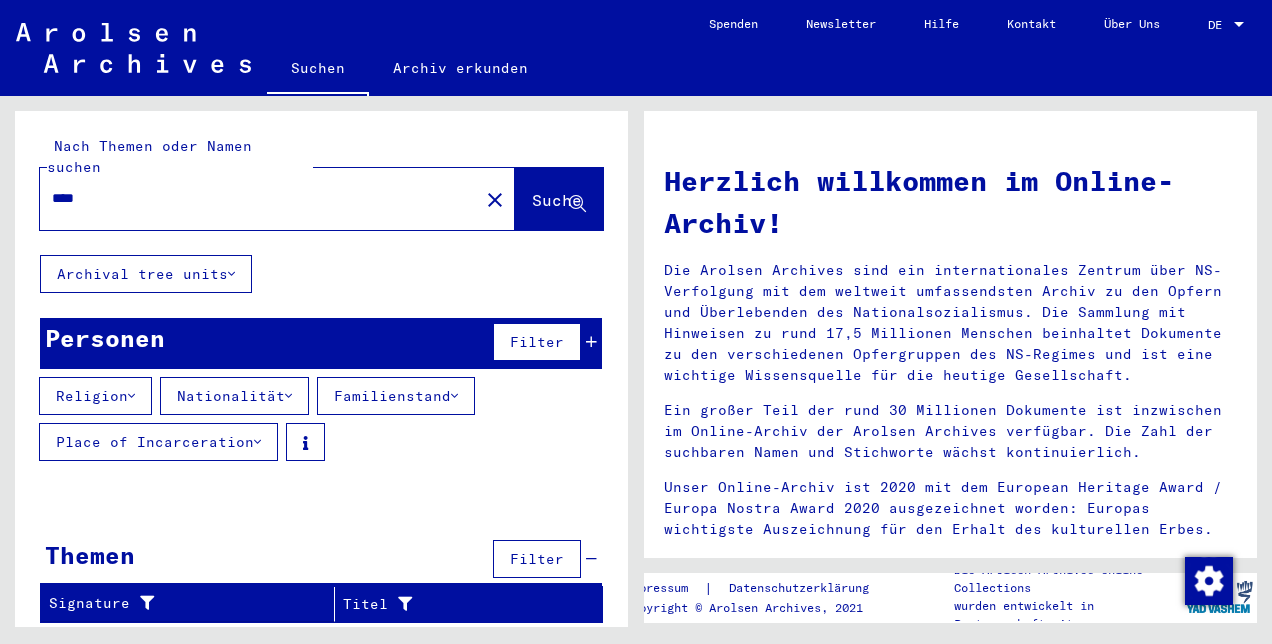 type on "****" 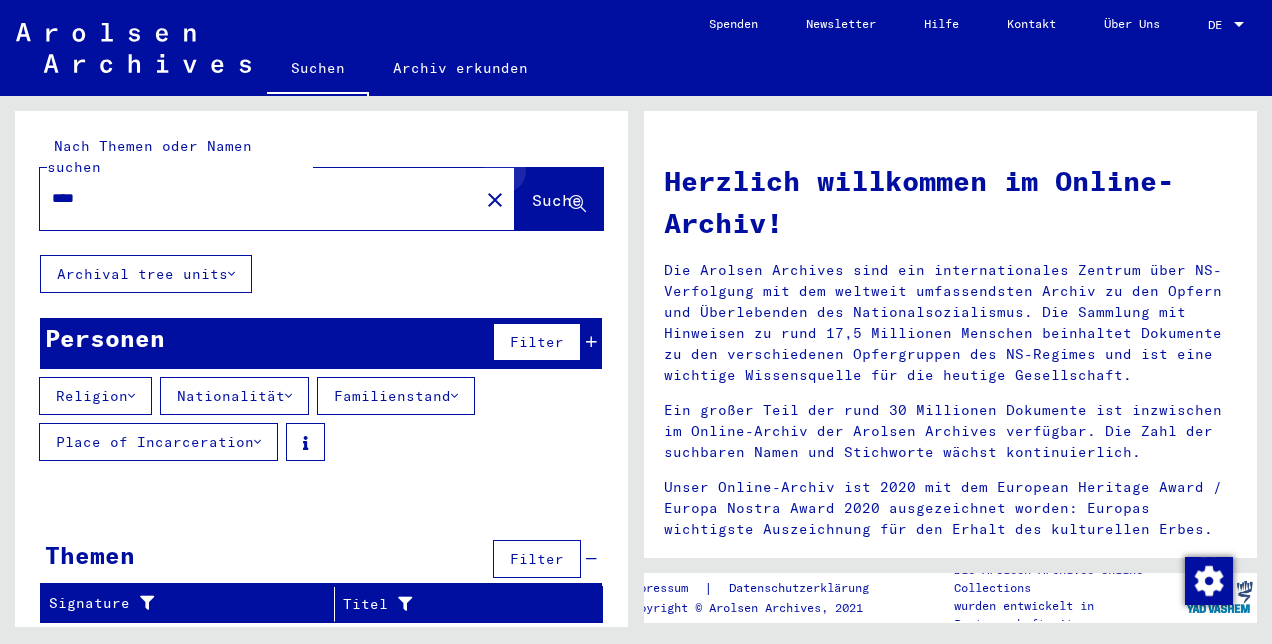 click 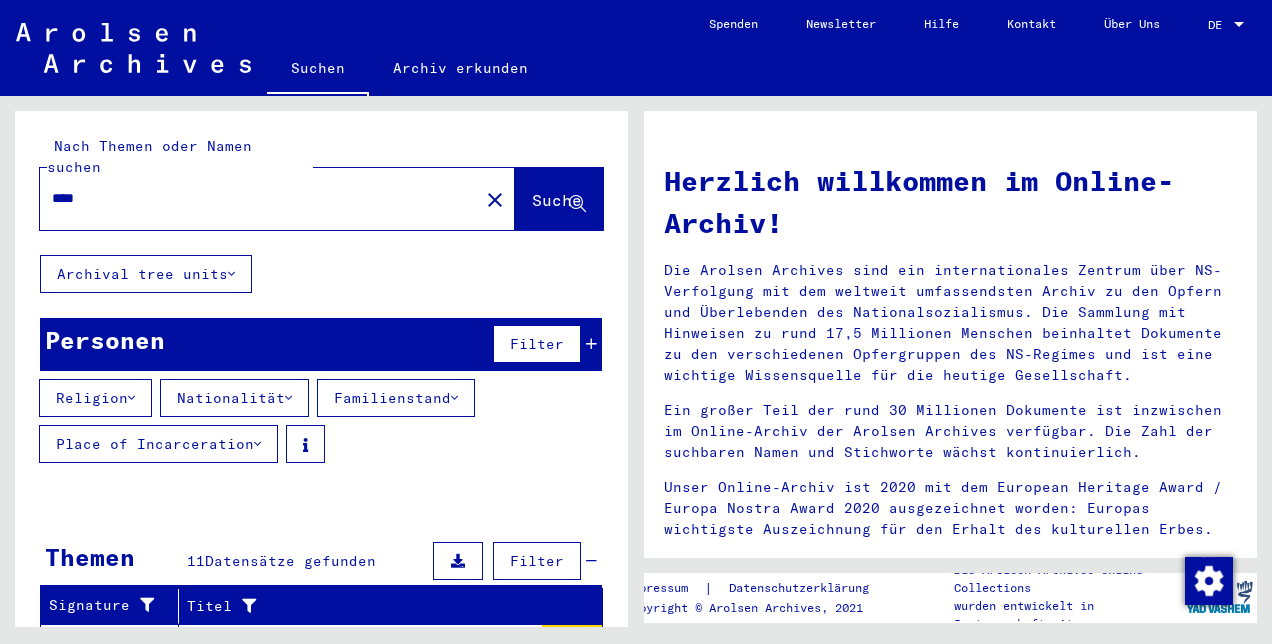 drag, startPoint x: 1262, startPoint y: 166, endPoint x: 1262, endPoint y: 206, distance: 40 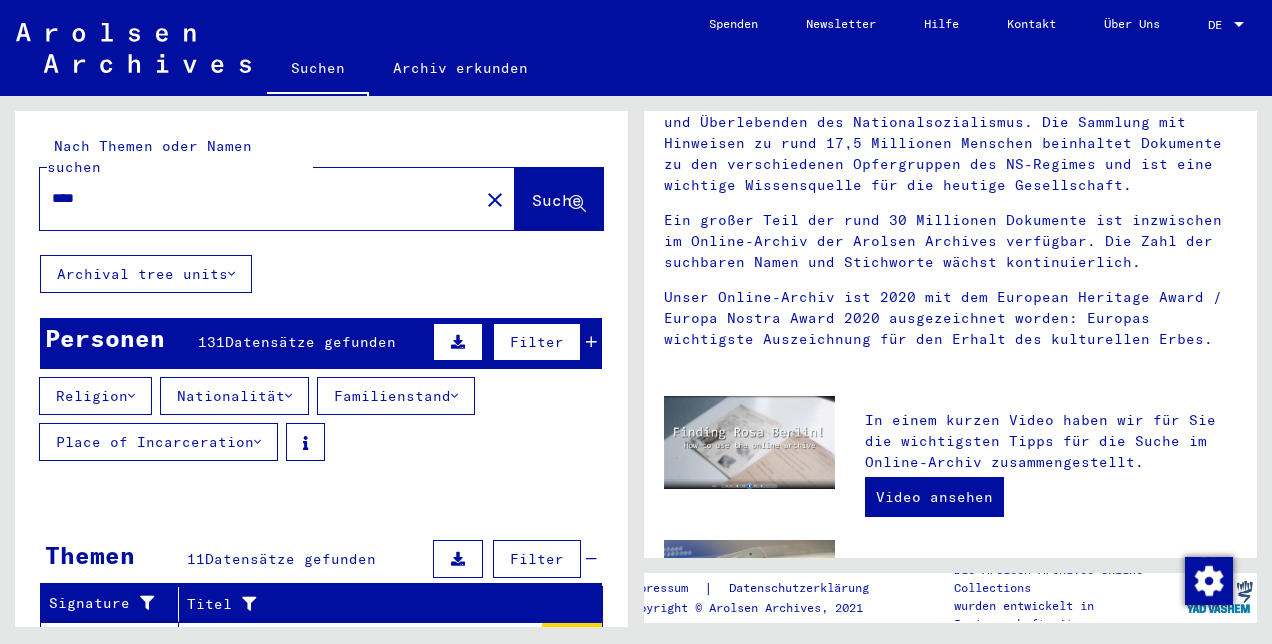 scroll, scrollTop: 215, scrollLeft: 0, axis: vertical 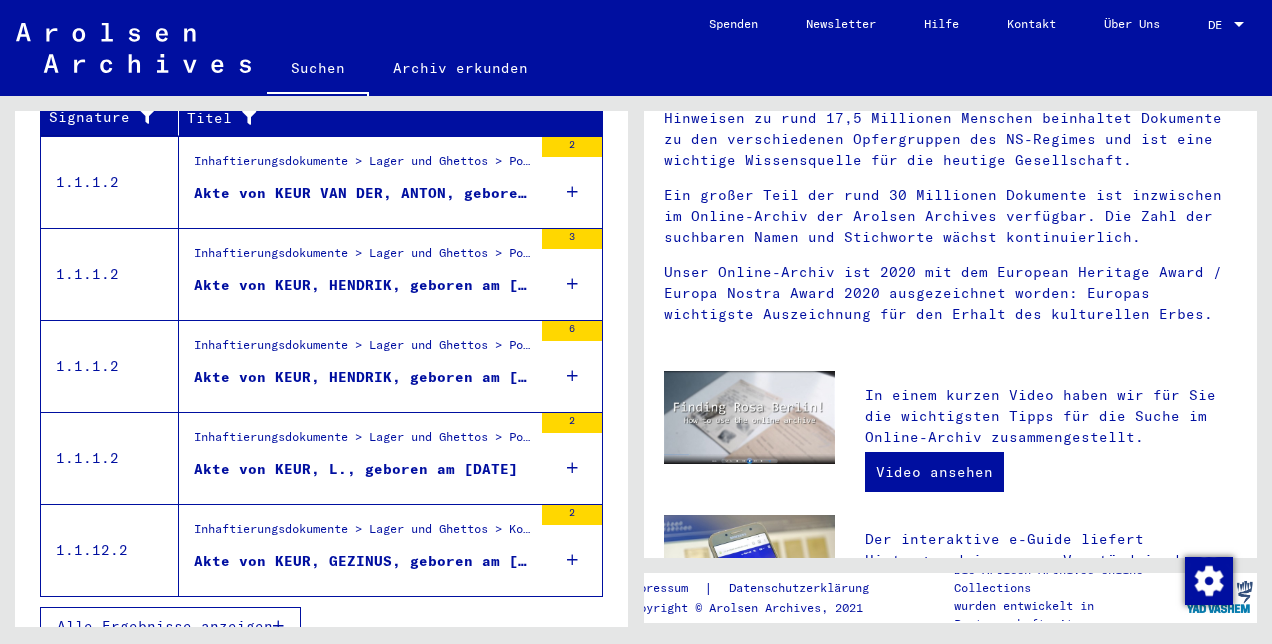 click on "Akte von KEUR, HENDRIK, geboren am [DATE]" at bounding box center (363, 285) 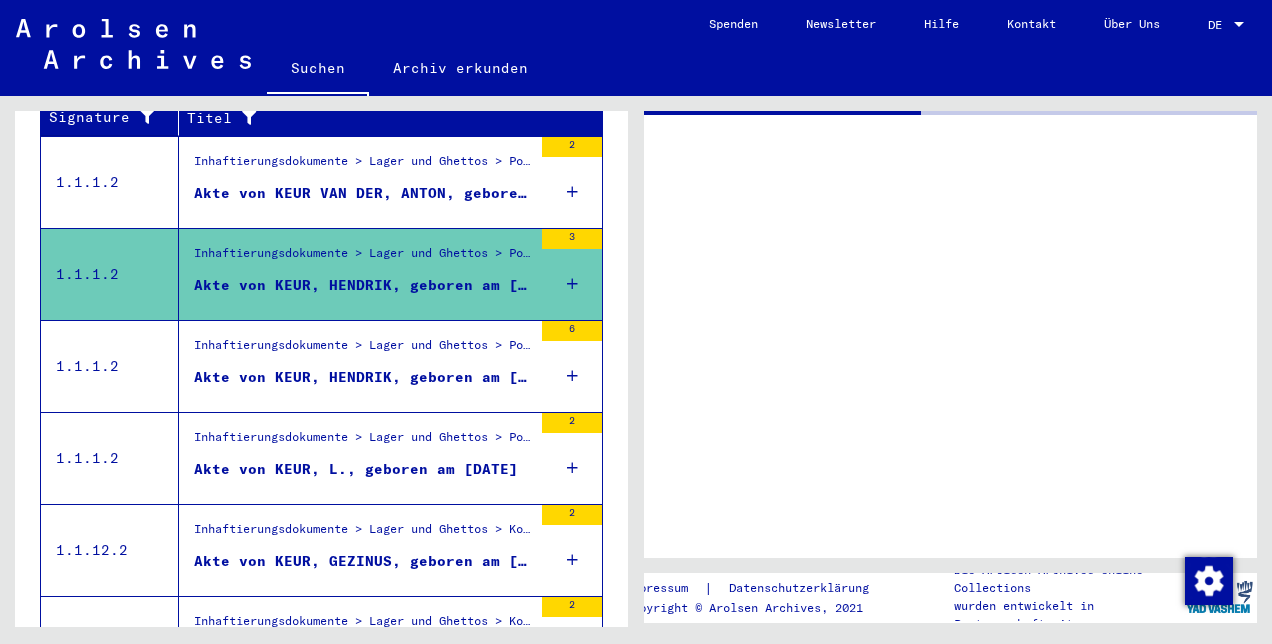 scroll, scrollTop: 0, scrollLeft: 0, axis: both 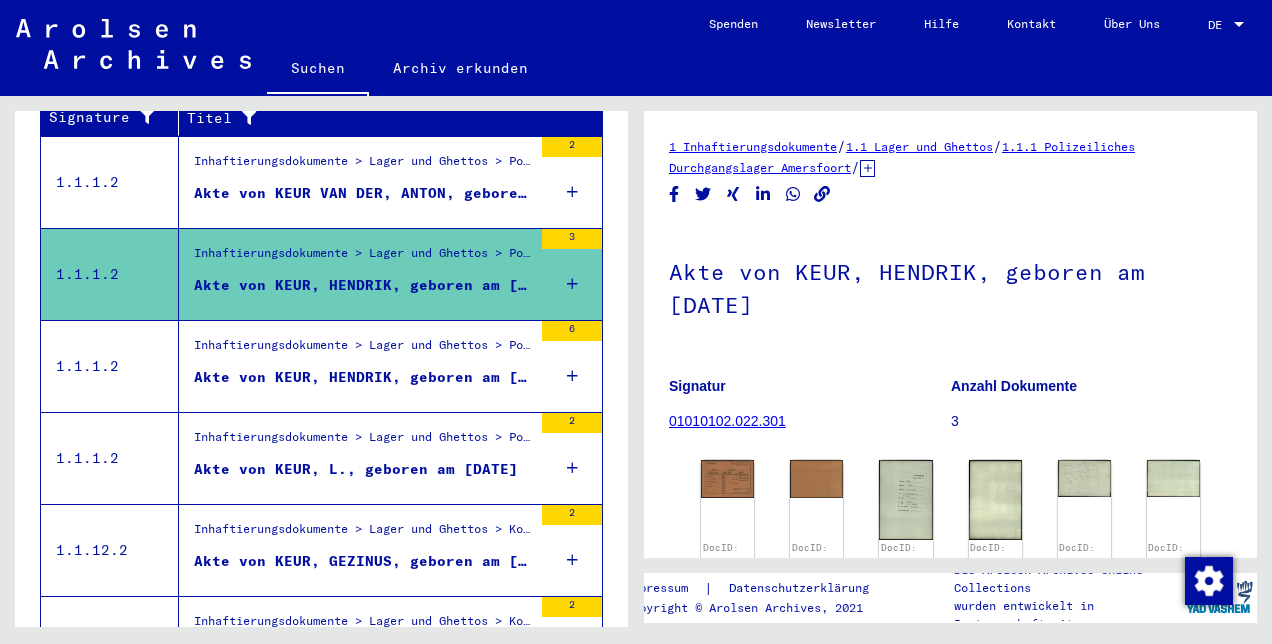 click on "Inhaftierungsdokumente > Lager und Ghettos > Polizeiliches Durchgangslager Amersfoort > Individuelle Unterlagen Amersfoort > Individuelle Häftlings Unterlagen > Akten mit Namen ab KAS" at bounding box center (363, 350) 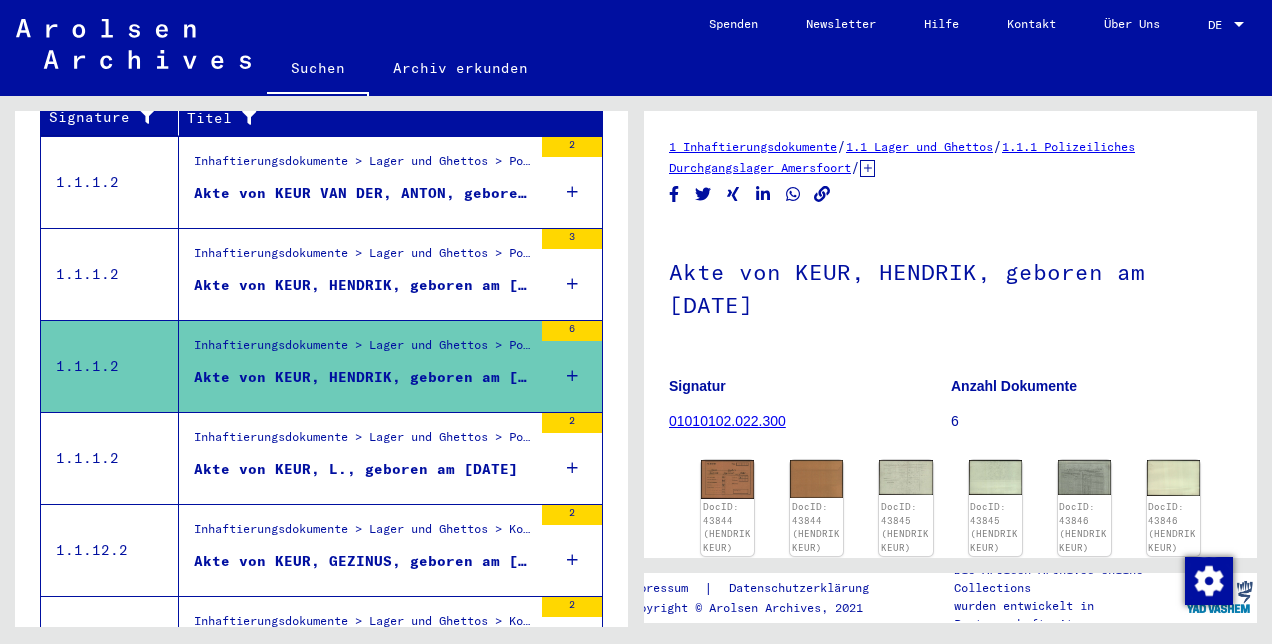 scroll, scrollTop: 0, scrollLeft: 0, axis: both 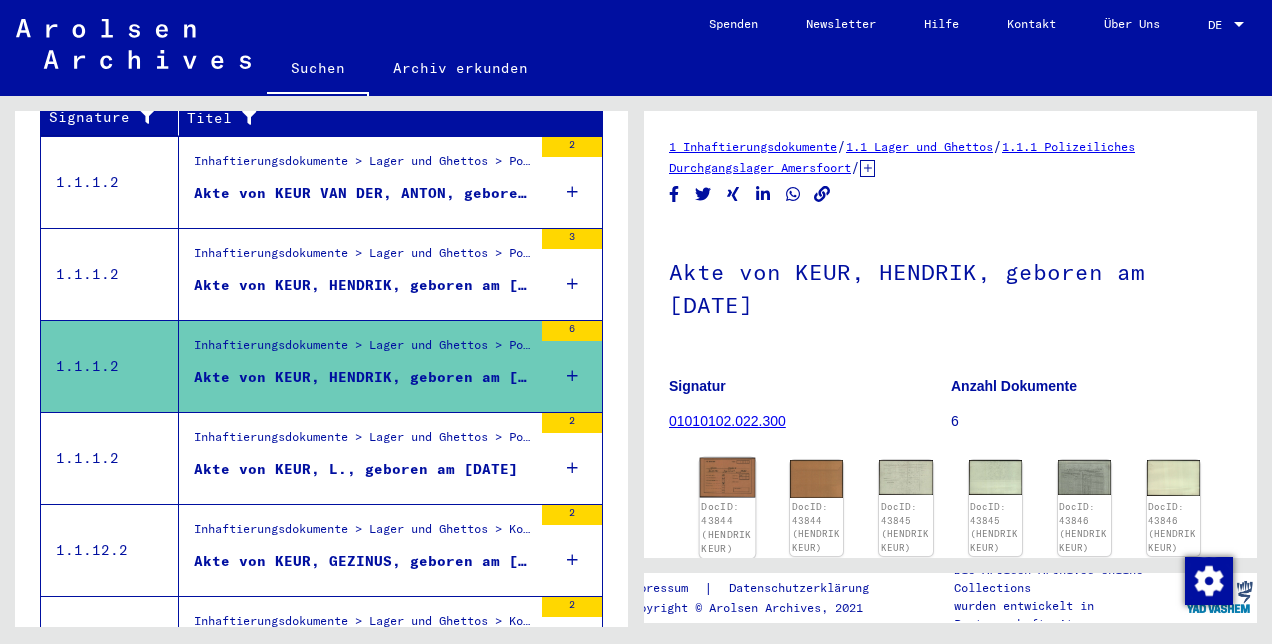 click 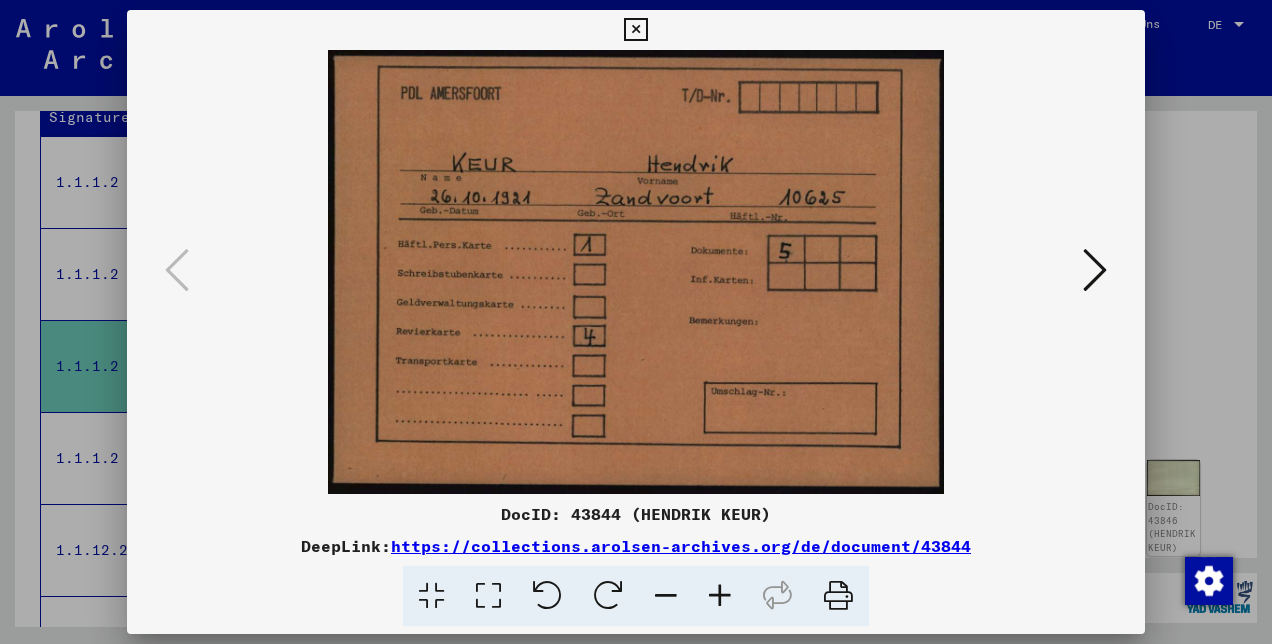 click at bounding box center (1095, 270) 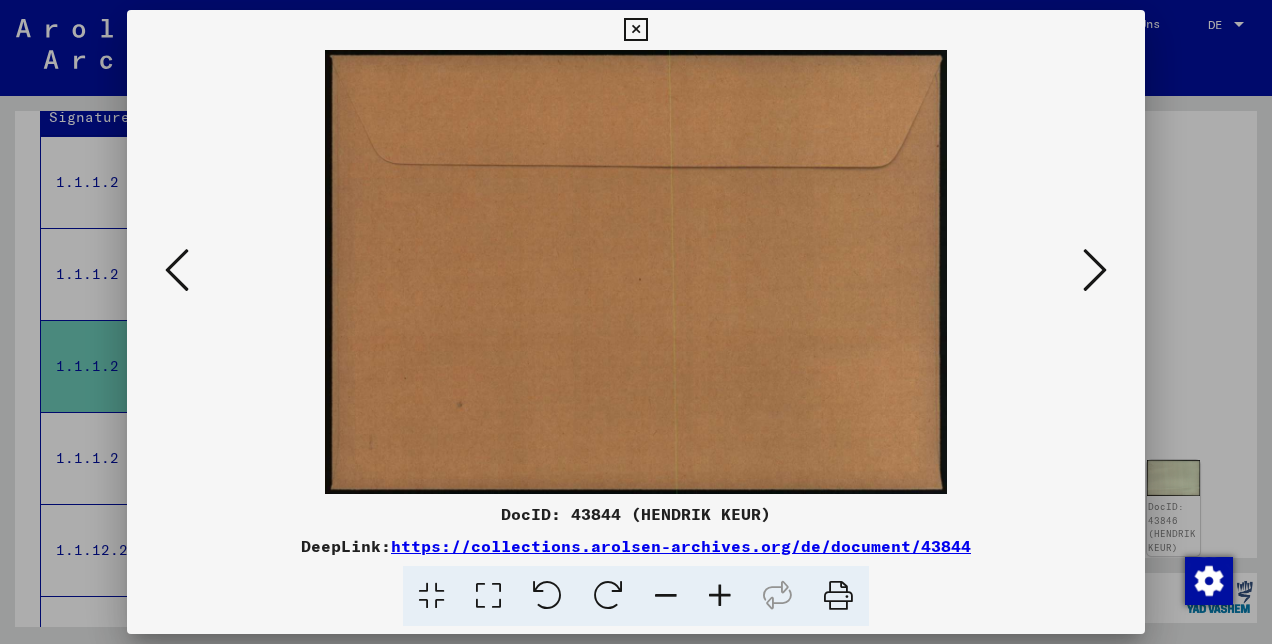 click at bounding box center (1095, 270) 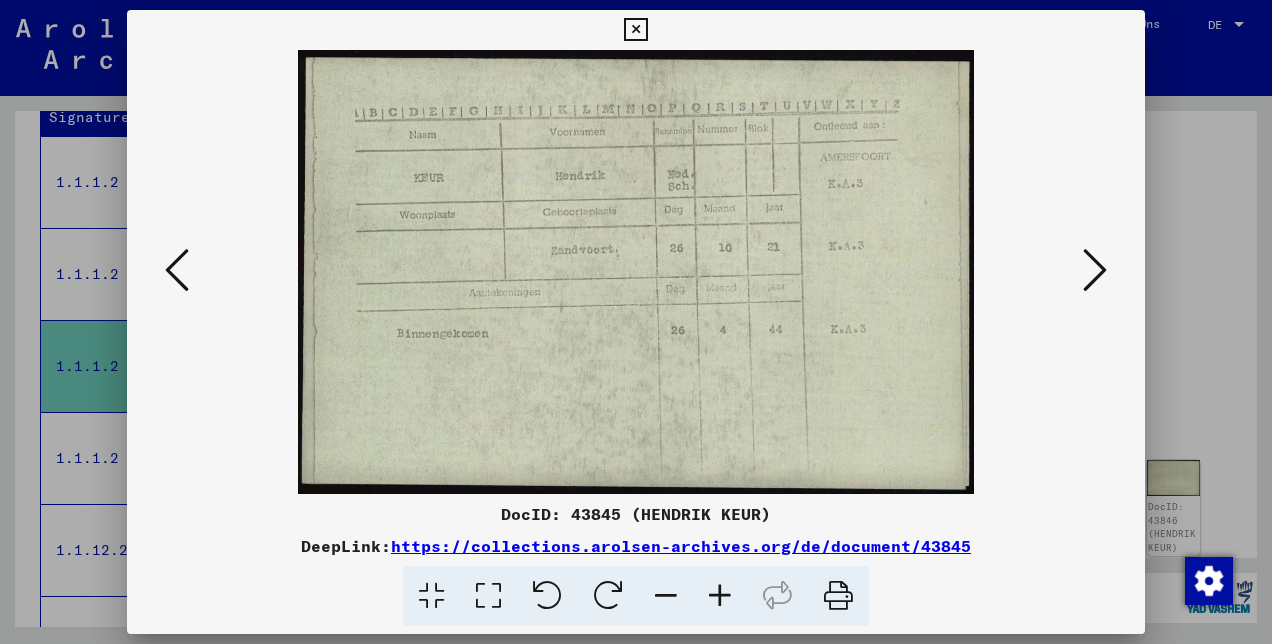click at bounding box center [1095, 270] 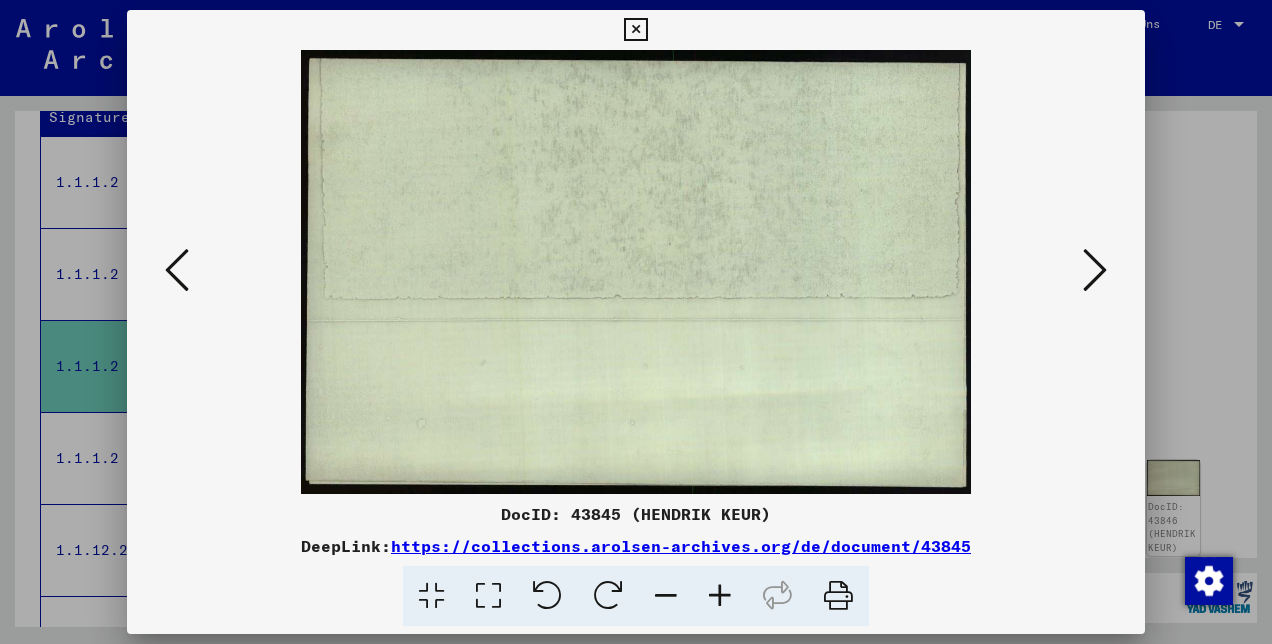 click at bounding box center (1095, 270) 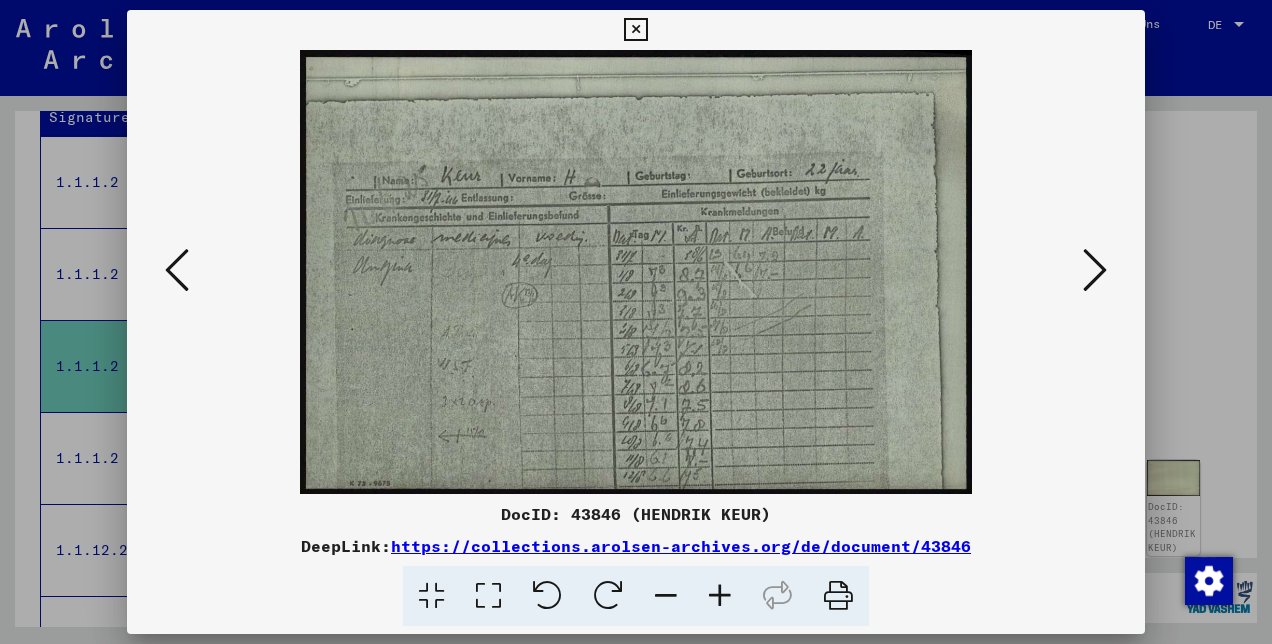 click at bounding box center [720, 596] 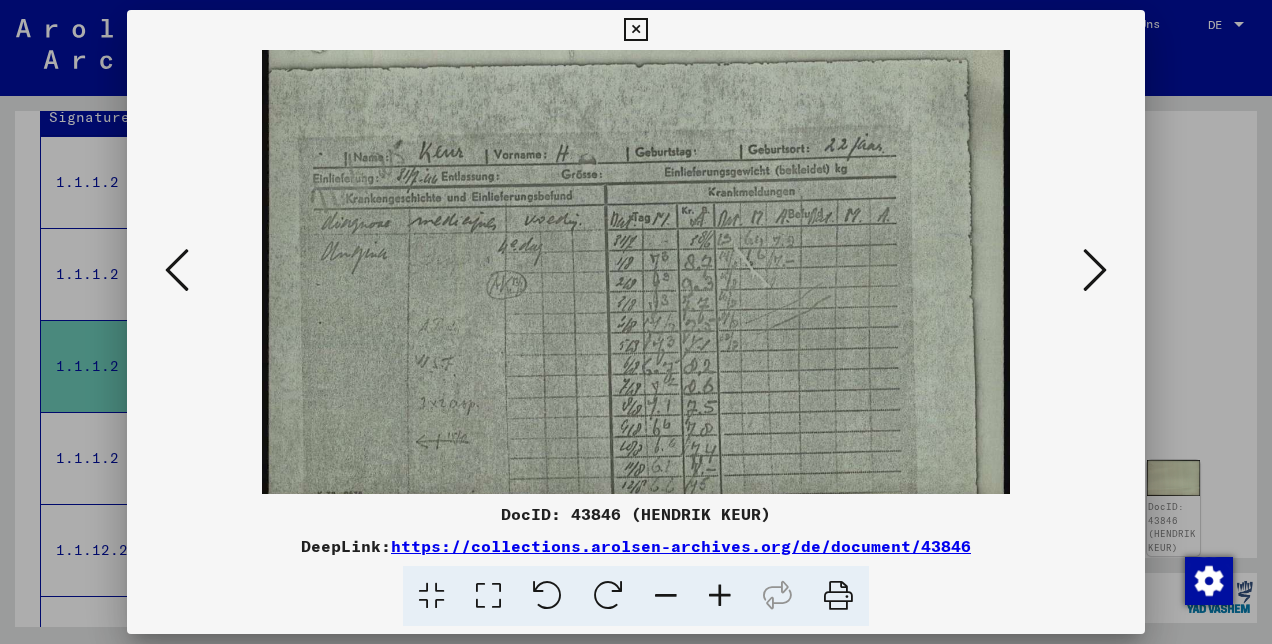 scroll, scrollTop: 50, scrollLeft: 0, axis: vertical 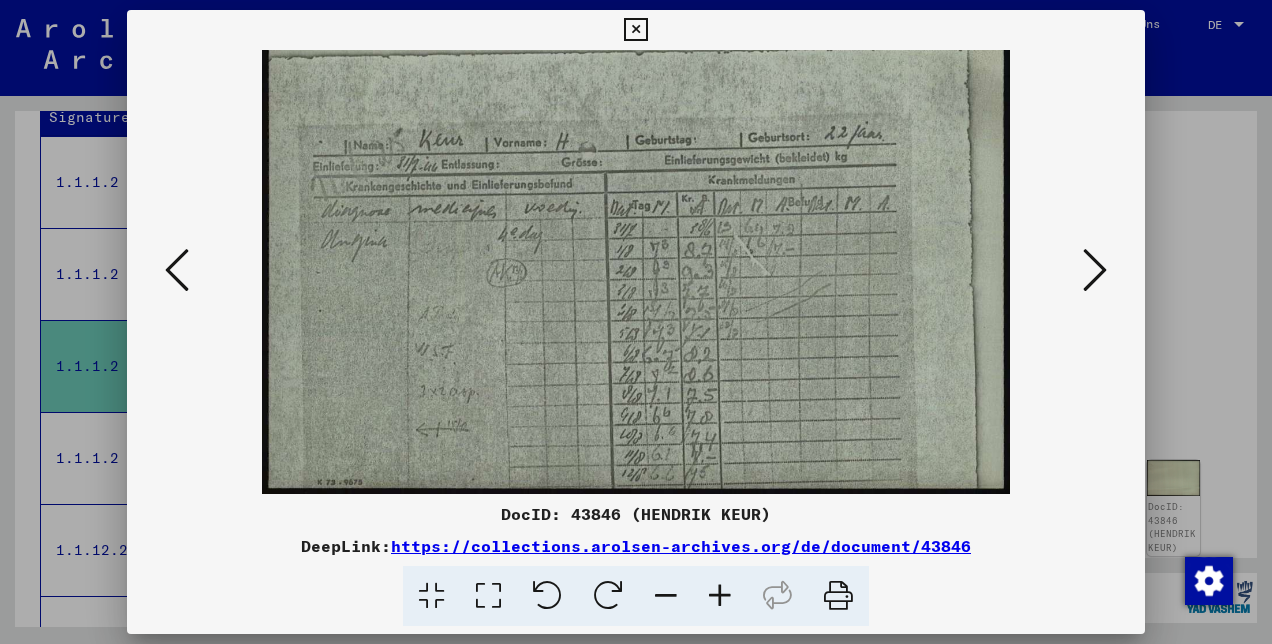 drag, startPoint x: 710, startPoint y: 484, endPoint x: 714, endPoint y: 412, distance: 72.11102 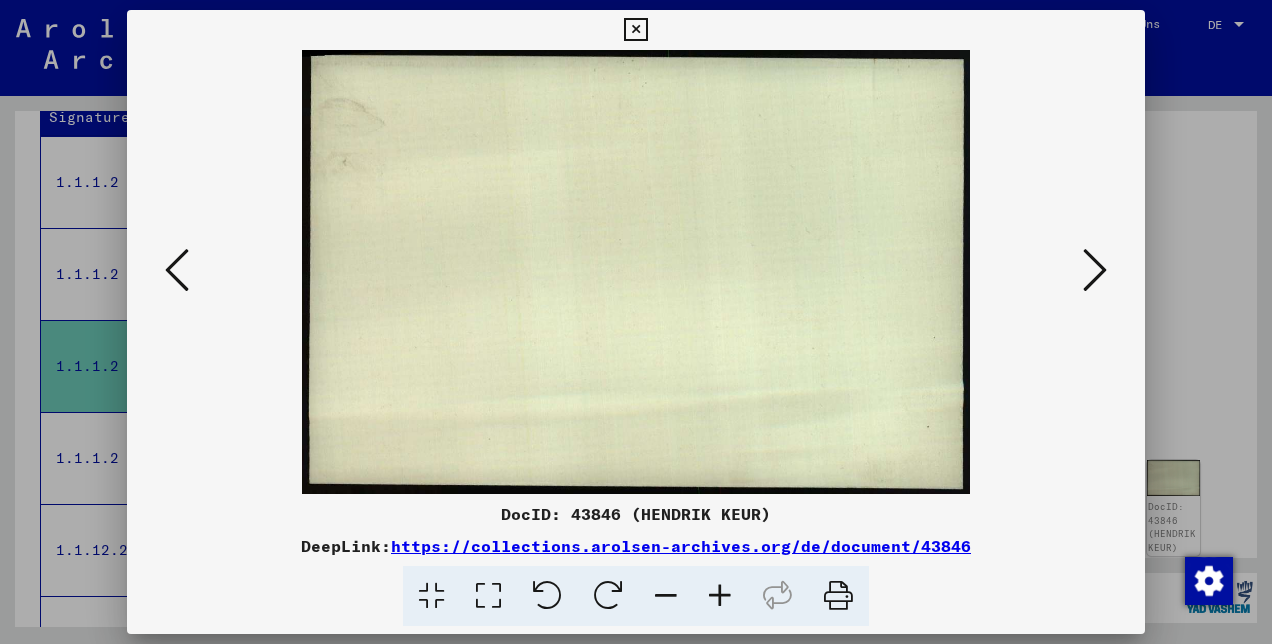 click at bounding box center [1095, 270] 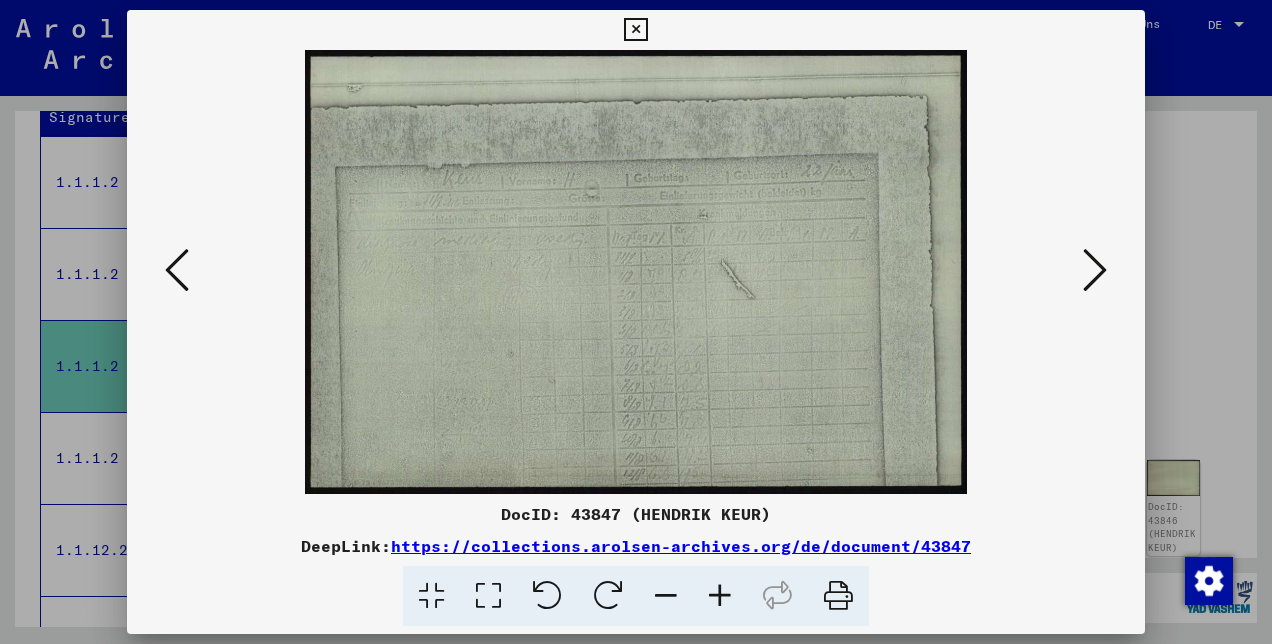 click at bounding box center (1095, 270) 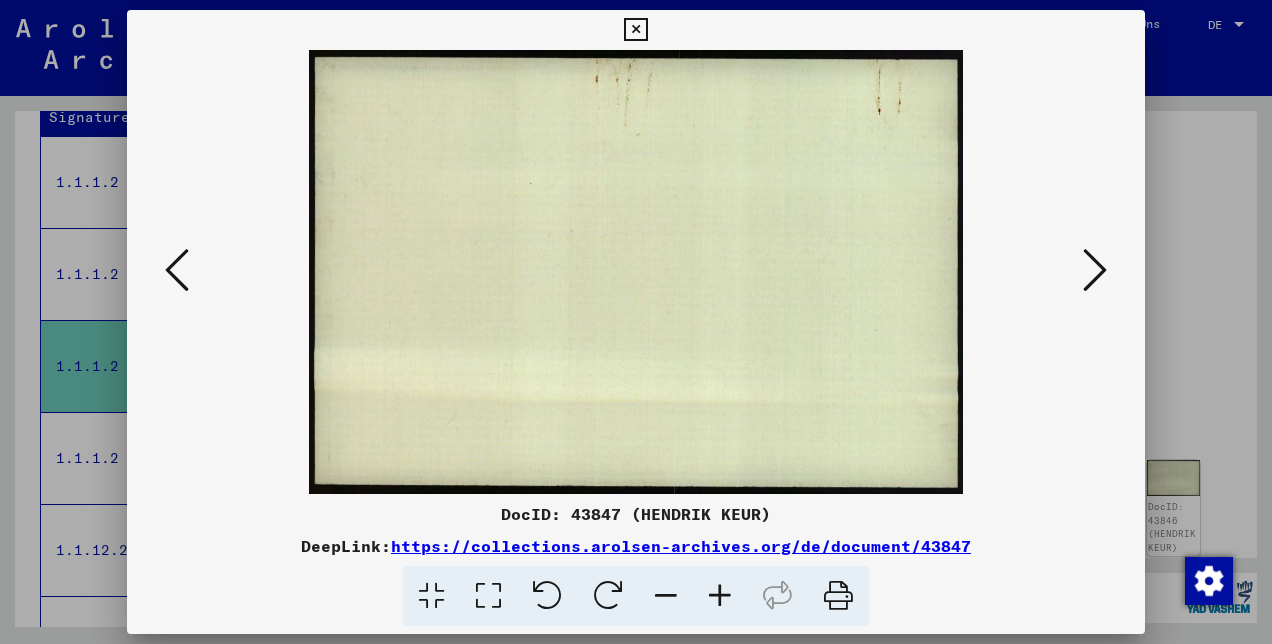 click at bounding box center (1095, 270) 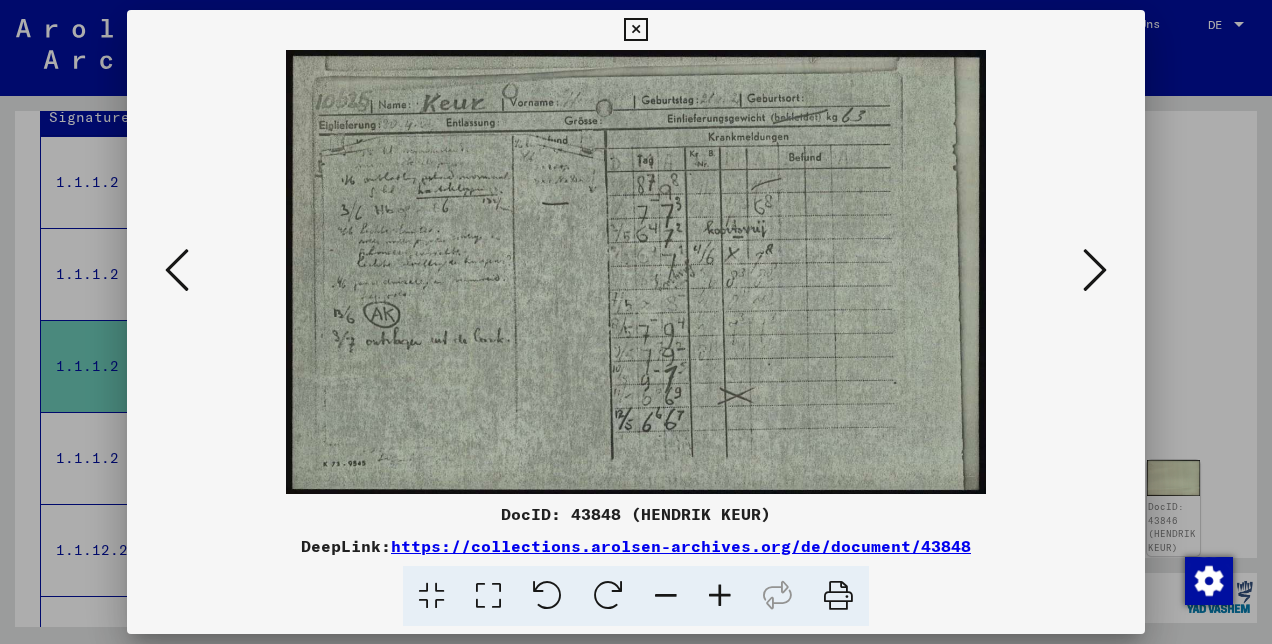 click at bounding box center (720, 596) 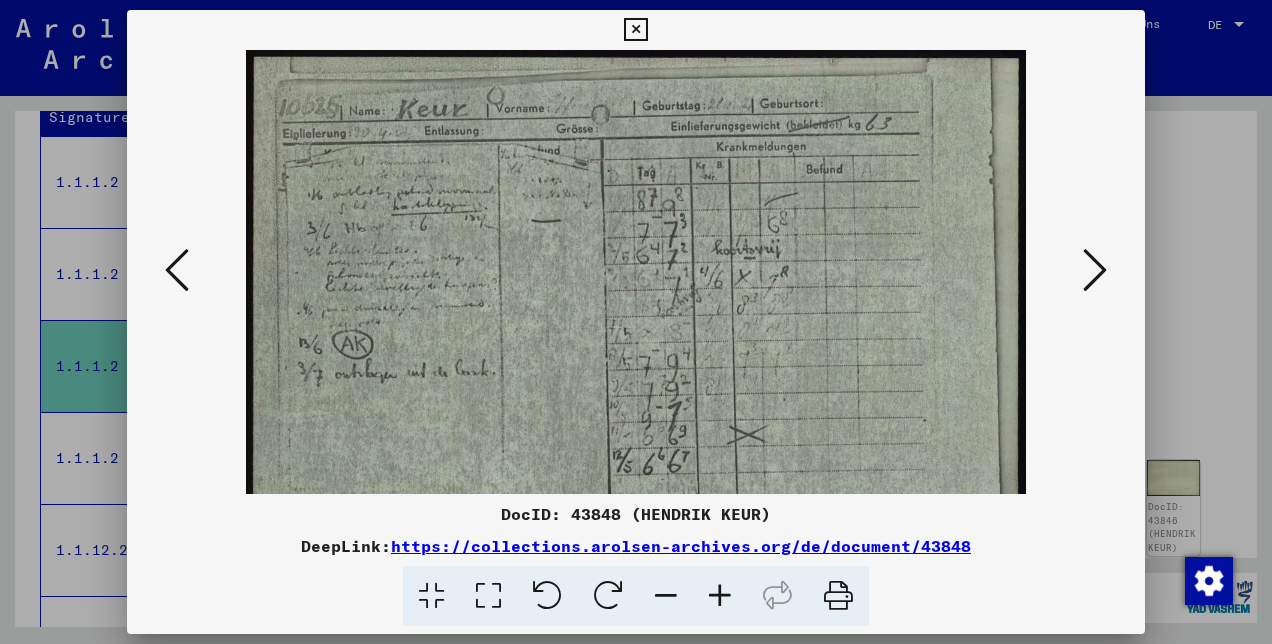 click at bounding box center [720, 596] 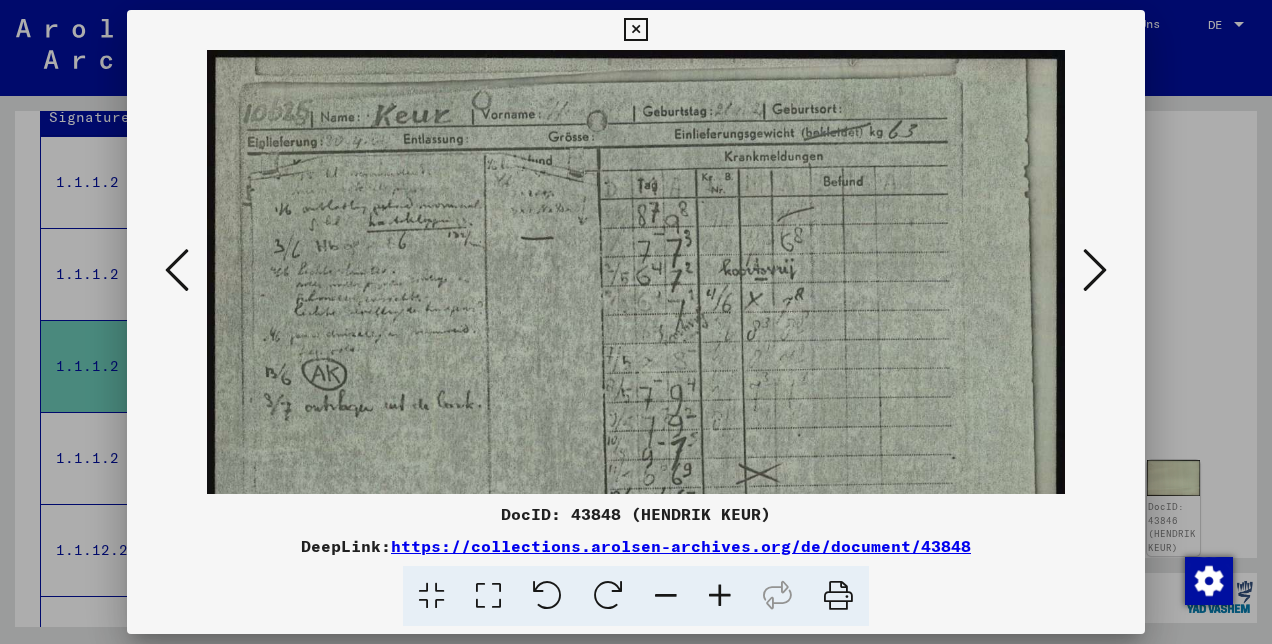 click at bounding box center (720, 596) 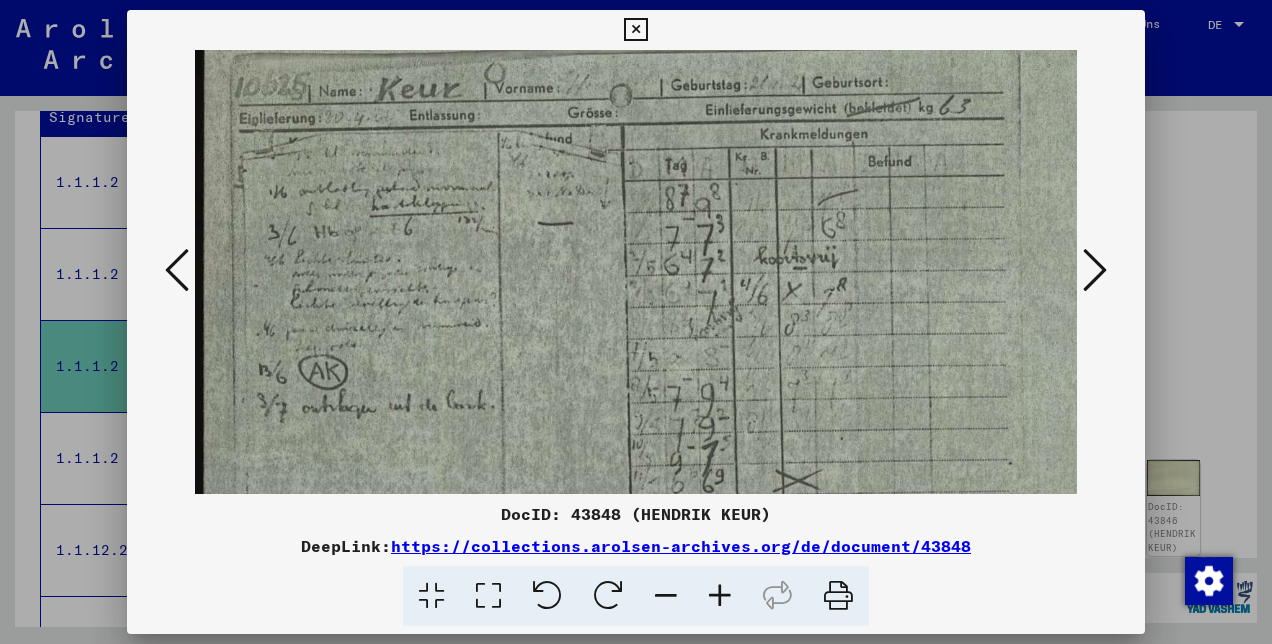scroll, scrollTop: 34, scrollLeft: 0, axis: vertical 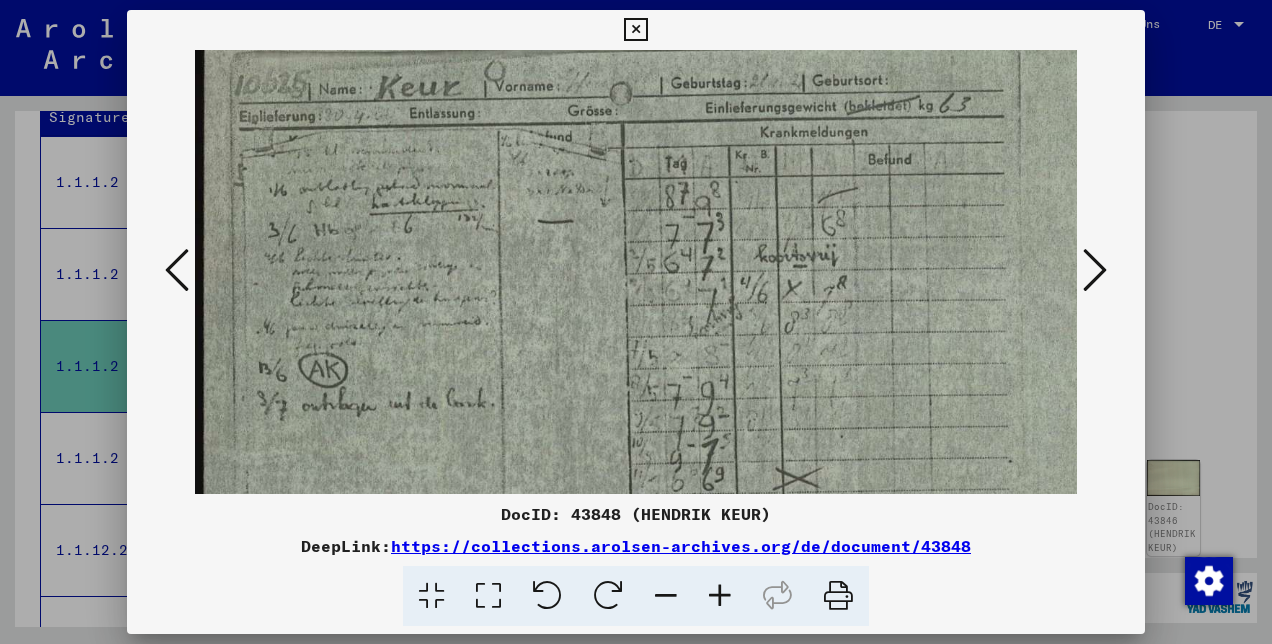 drag, startPoint x: 624, startPoint y: 402, endPoint x: 664, endPoint y: 370, distance: 51.224995 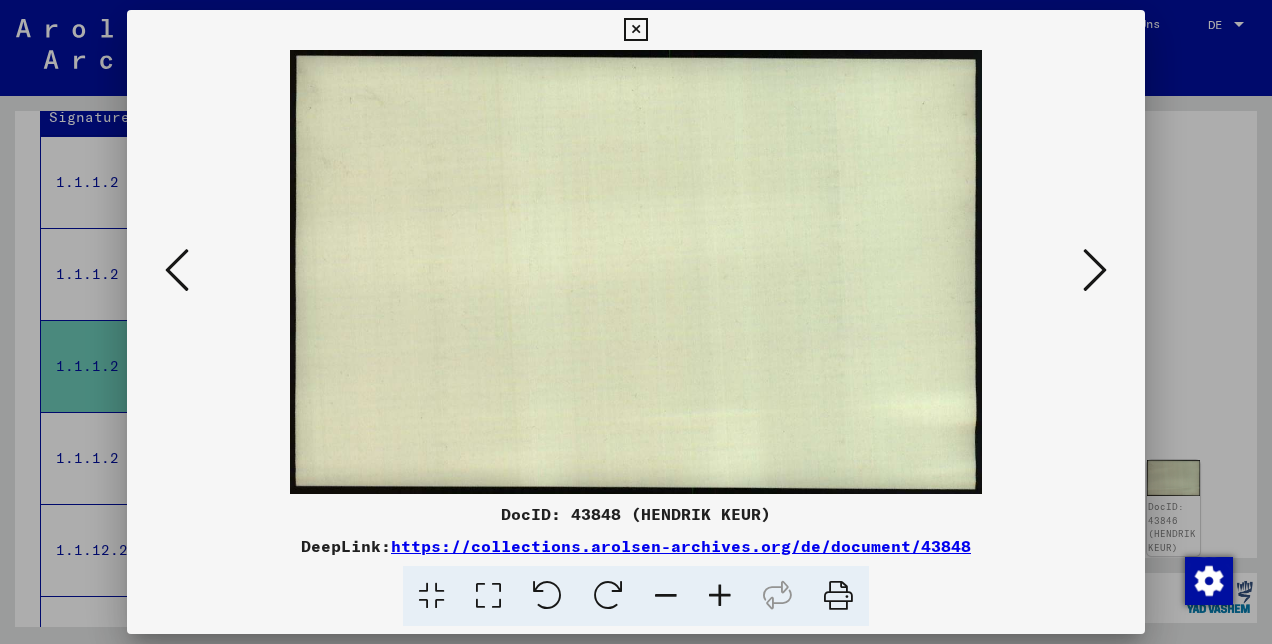 click at bounding box center [1095, 271] 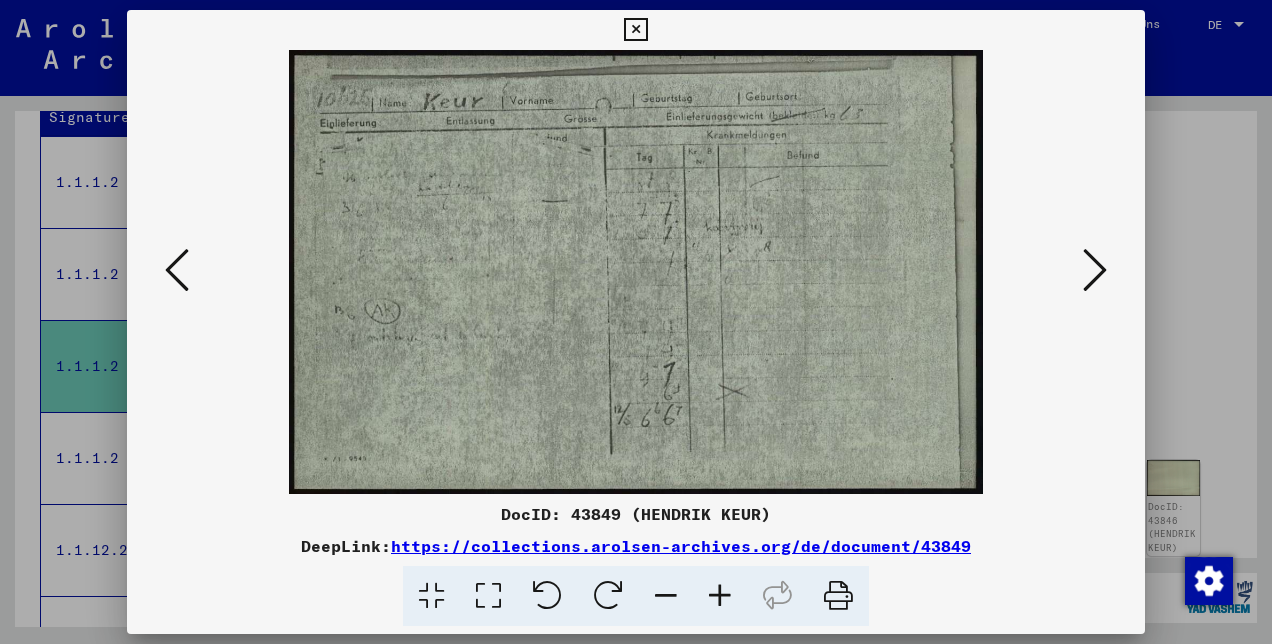 click at bounding box center [1095, 270] 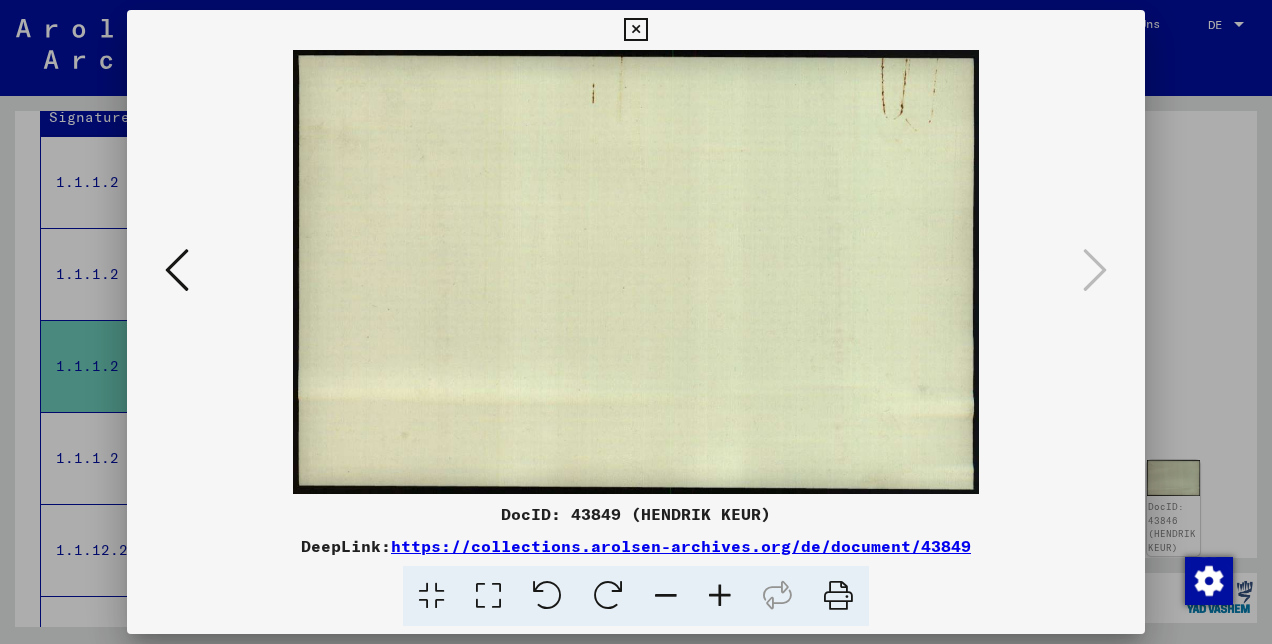 click at bounding box center [636, 322] 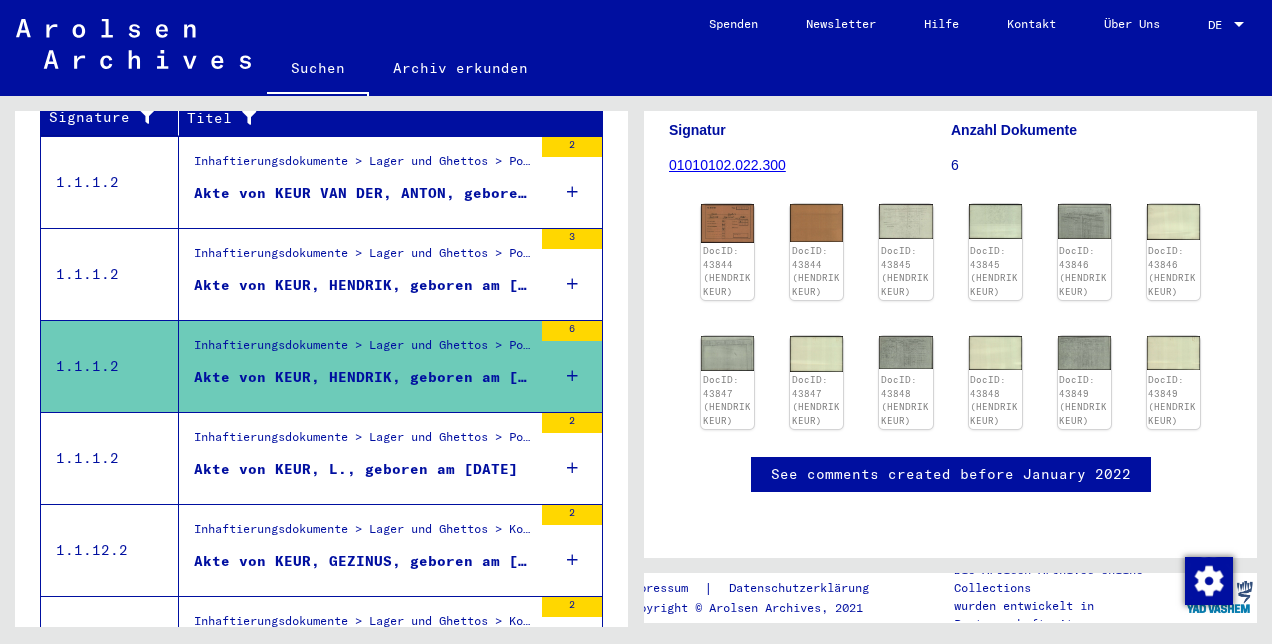 scroll, scrollTop: 391, scrollLeft: 0, axis: vertical 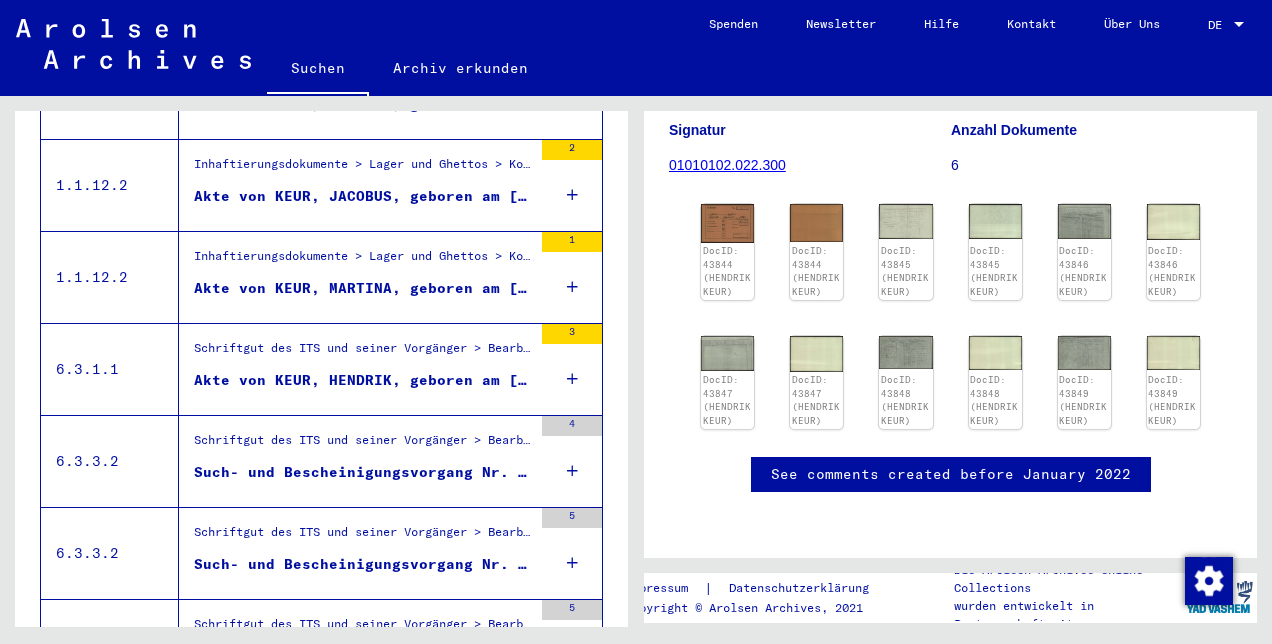 click on "Schriftgut des ITS und seiner Vorgänger > Bearbeitung von Anfragen > Suchvorgänge > Suchanfragen 1945 - 1946 > Akten mit Namen ab KELLER" at bounding box center (363, 353) 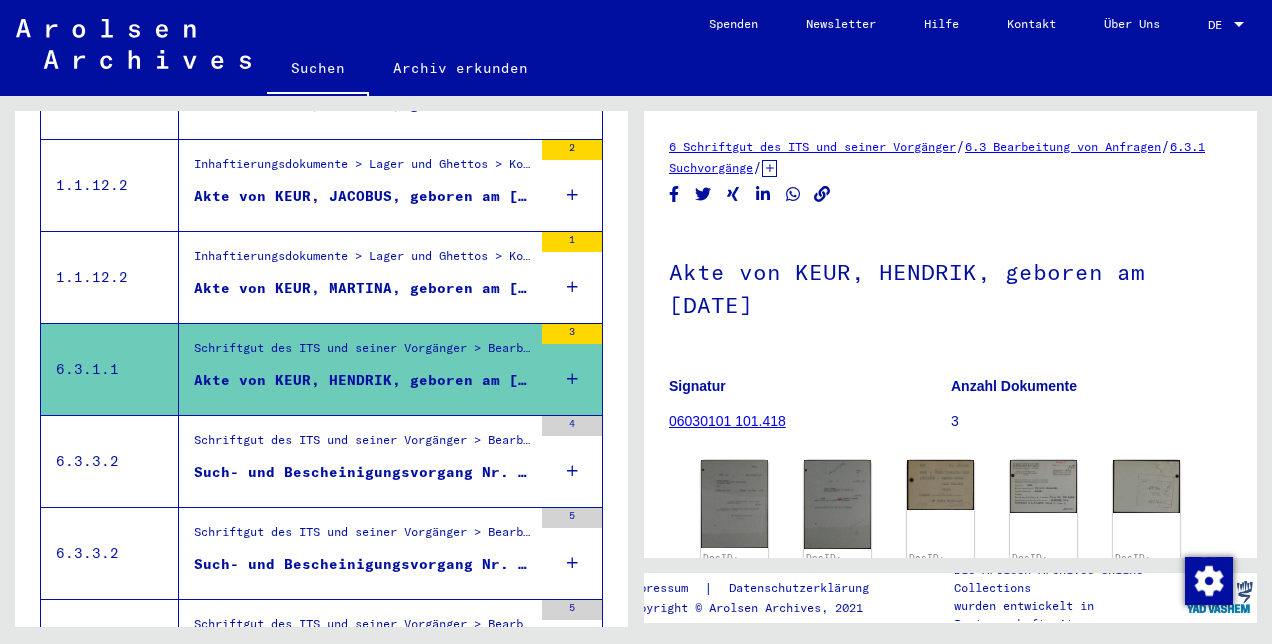 scroll, scrollTop: 0, scrollLeft: 0, axis: both 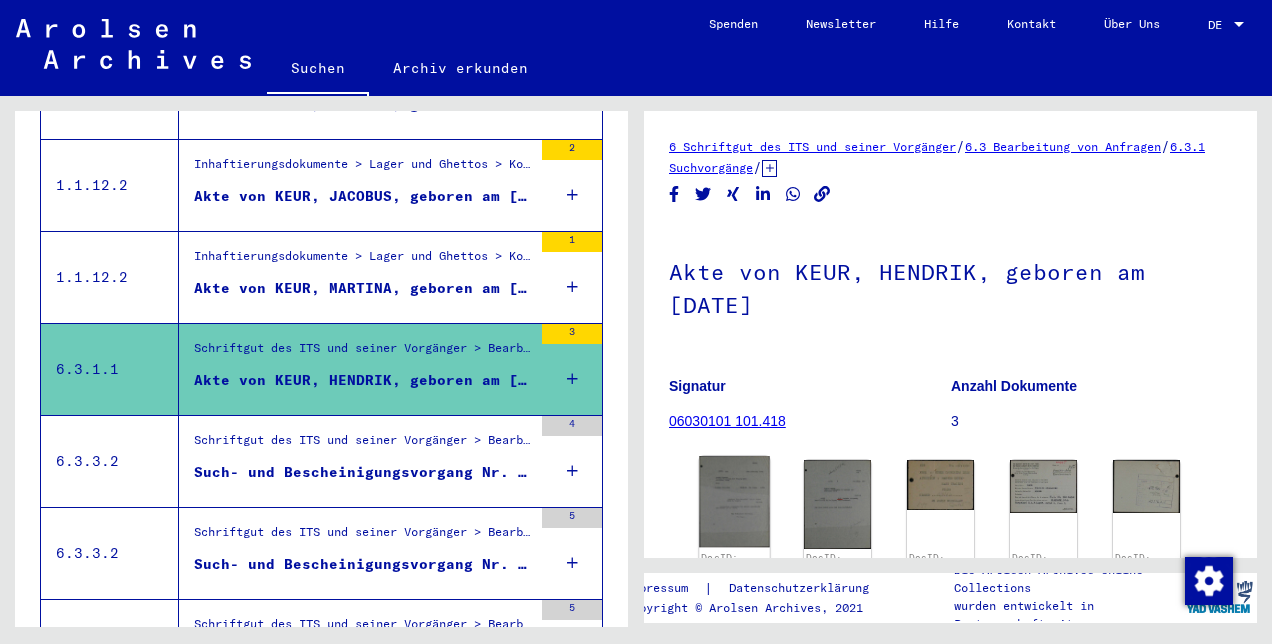 click 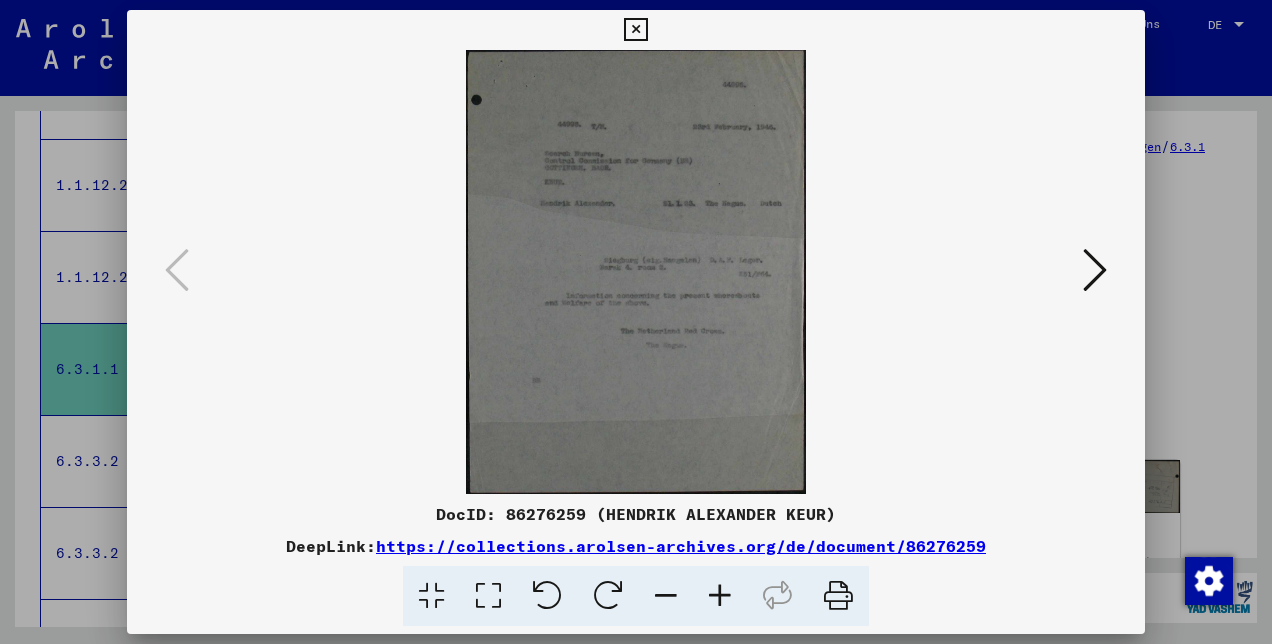 click at bounding box center [720, 596] 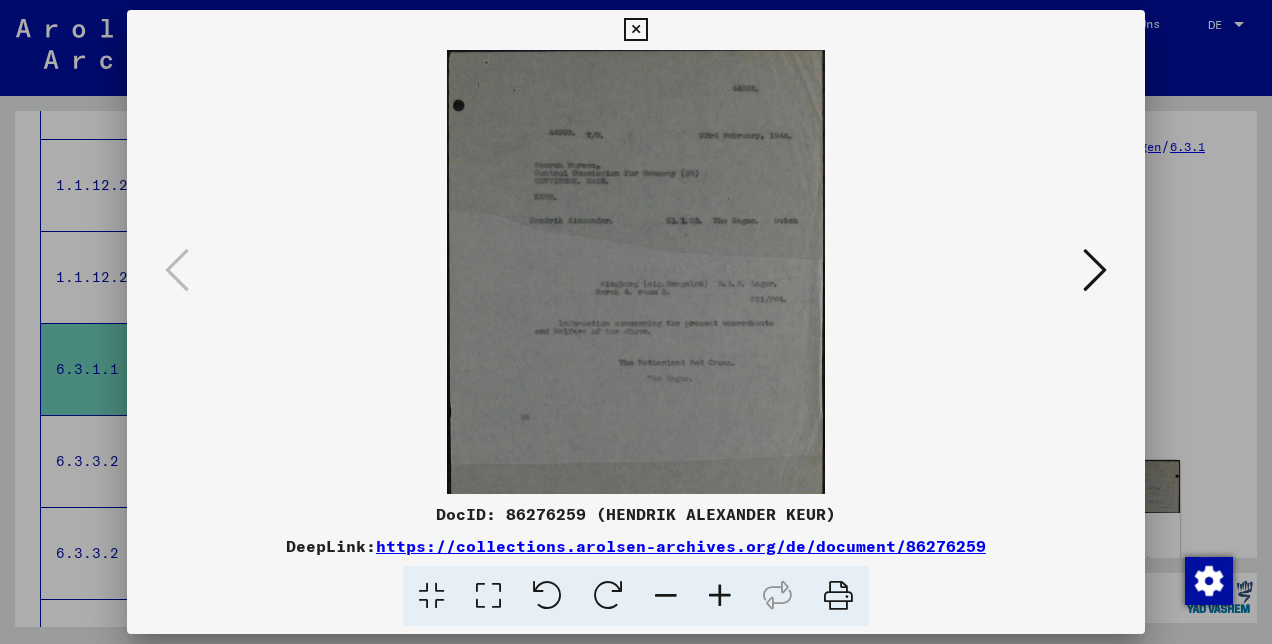 click at bounding box center (720, 596) 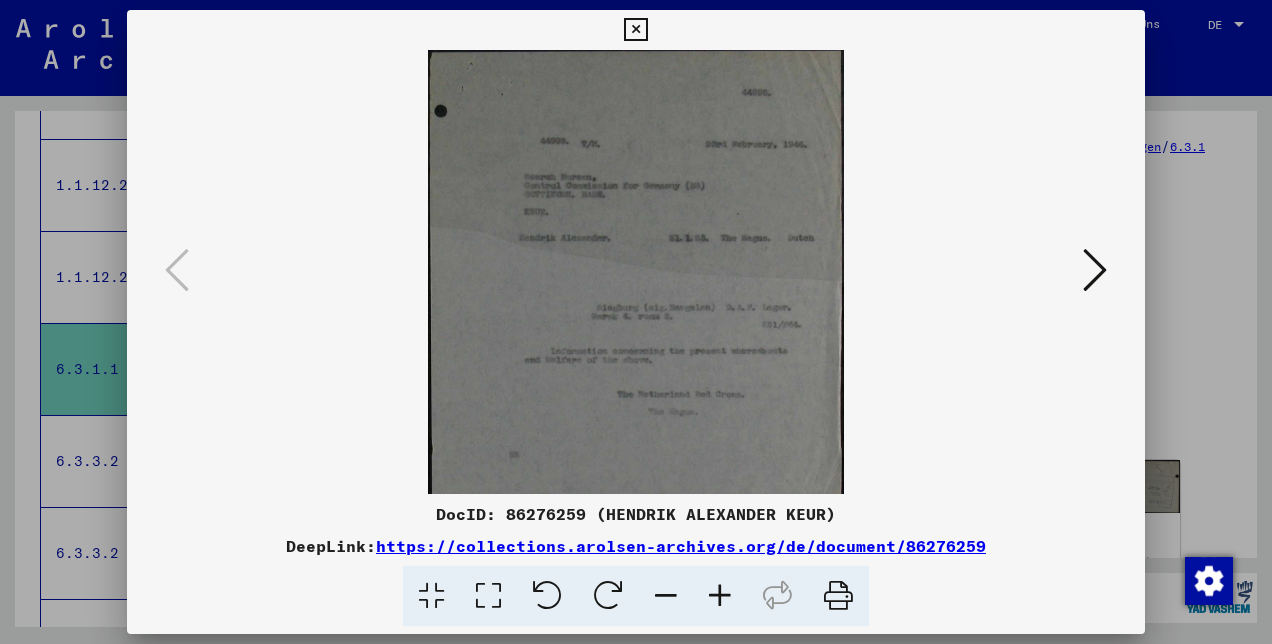 click at bounding box center (720, 596) 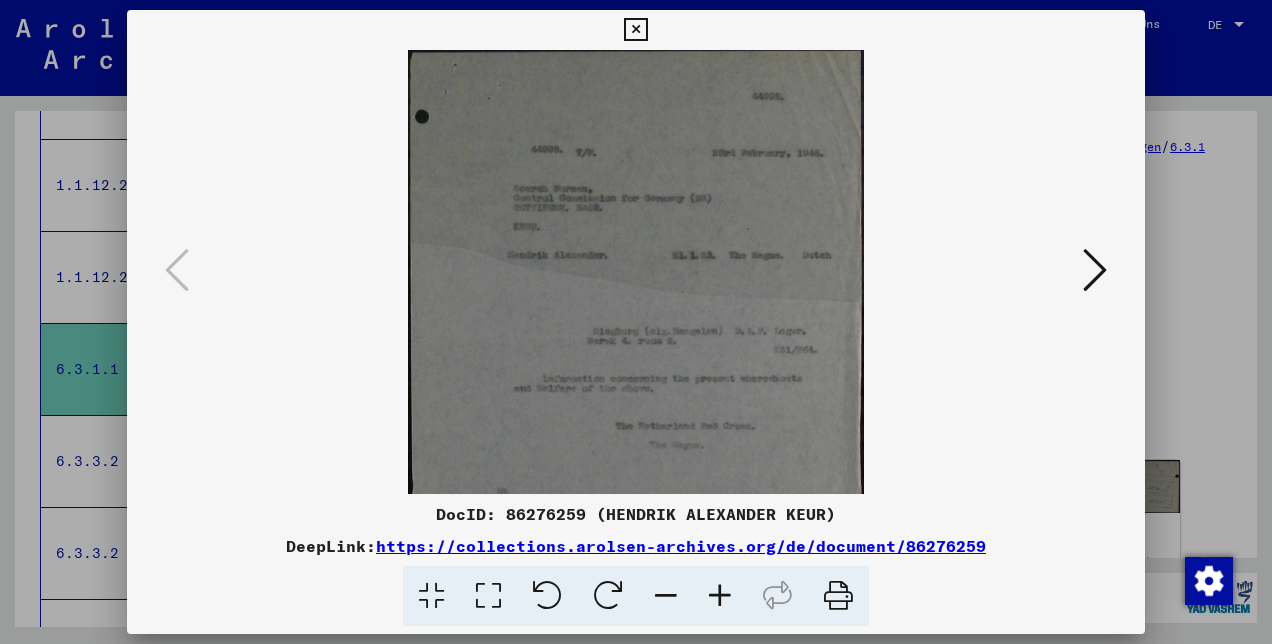 click at bounding box center [720, 596] 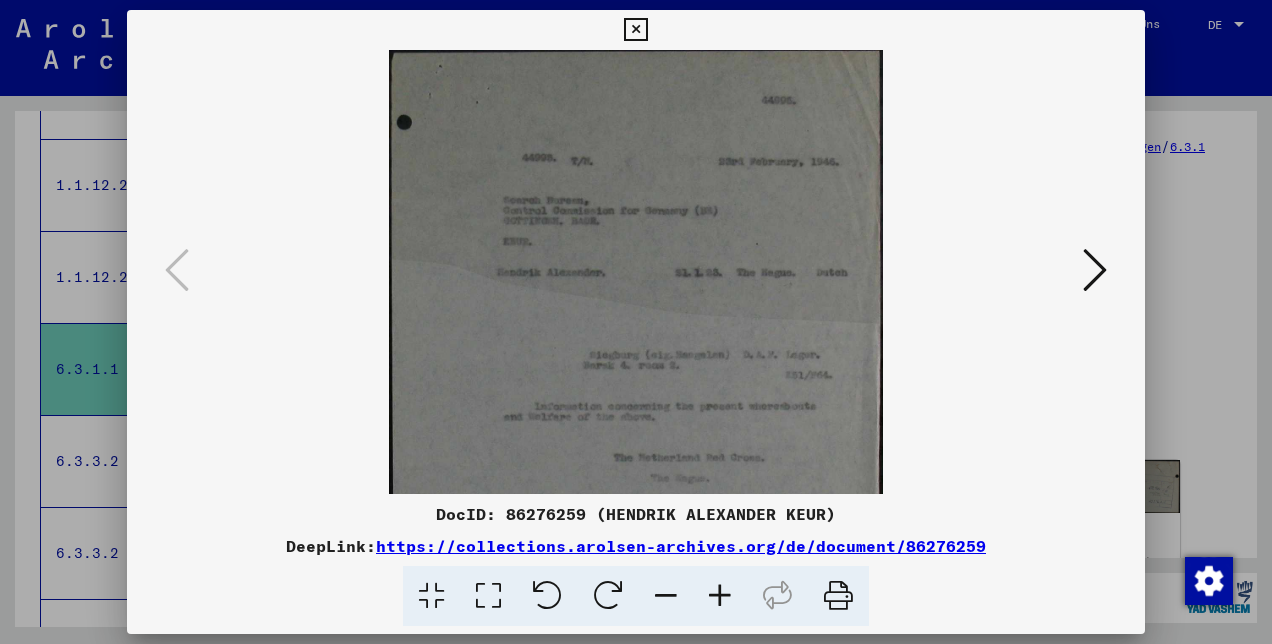 click at bounding box center (720, 596) 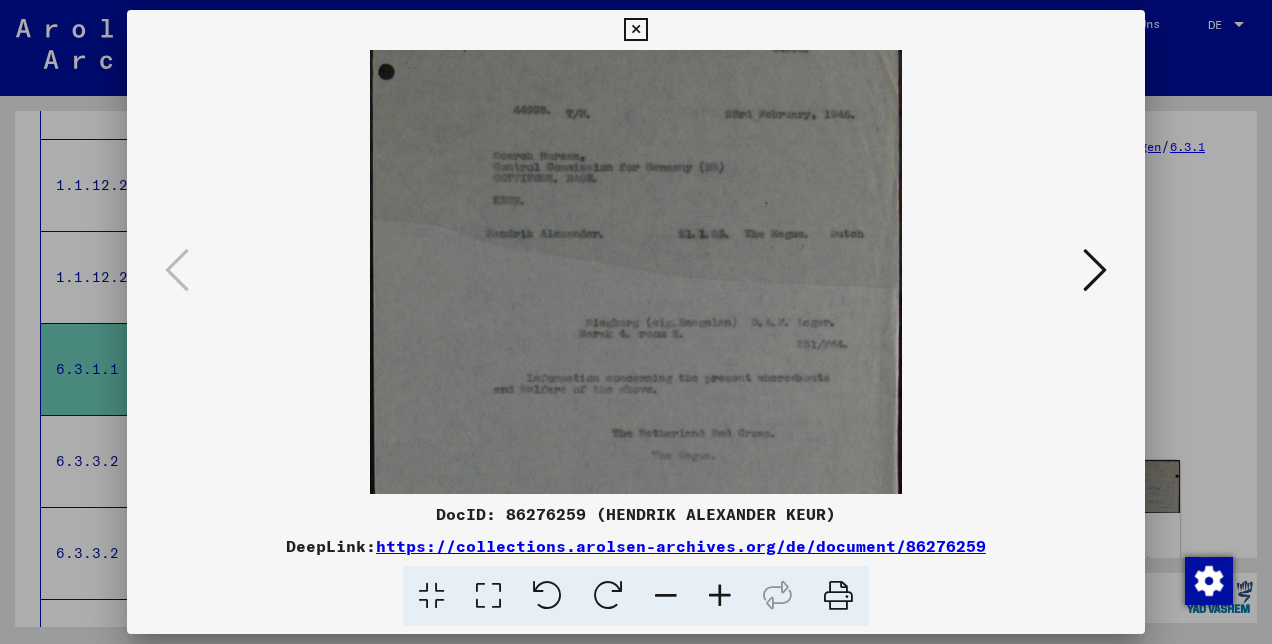 drag, startPoint x: 708, startPoint y: 430, endPoint x: 745, endPoint y: 371, distance: 69.641945 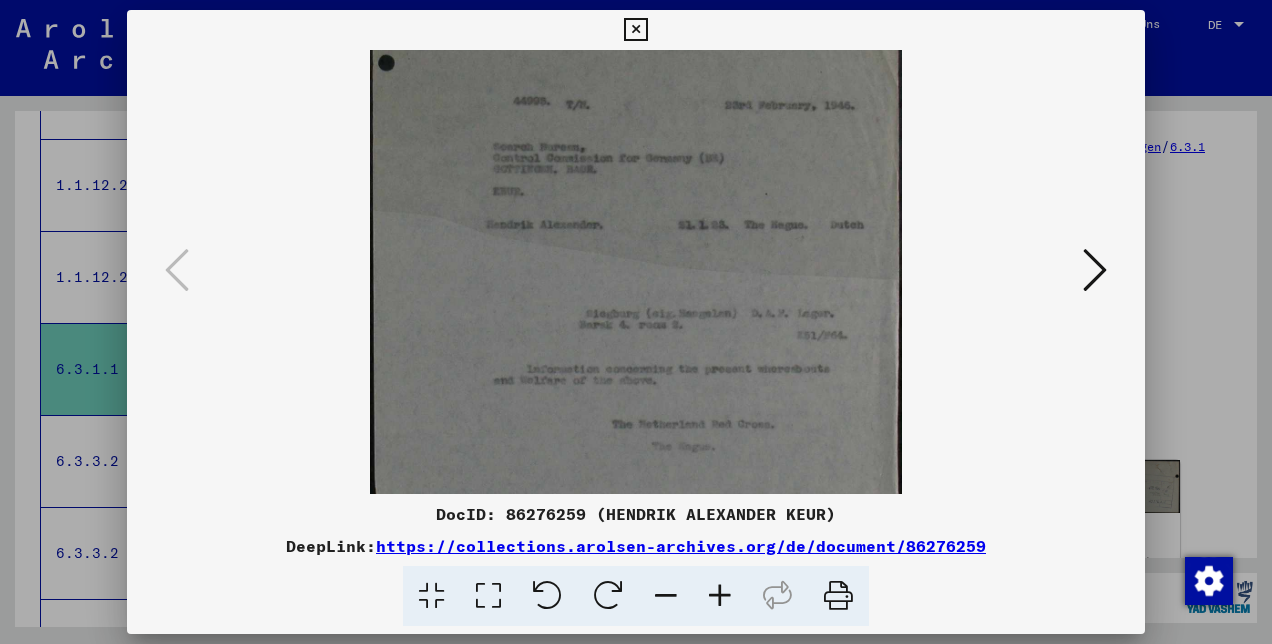 click at bounding box center [720, 596] 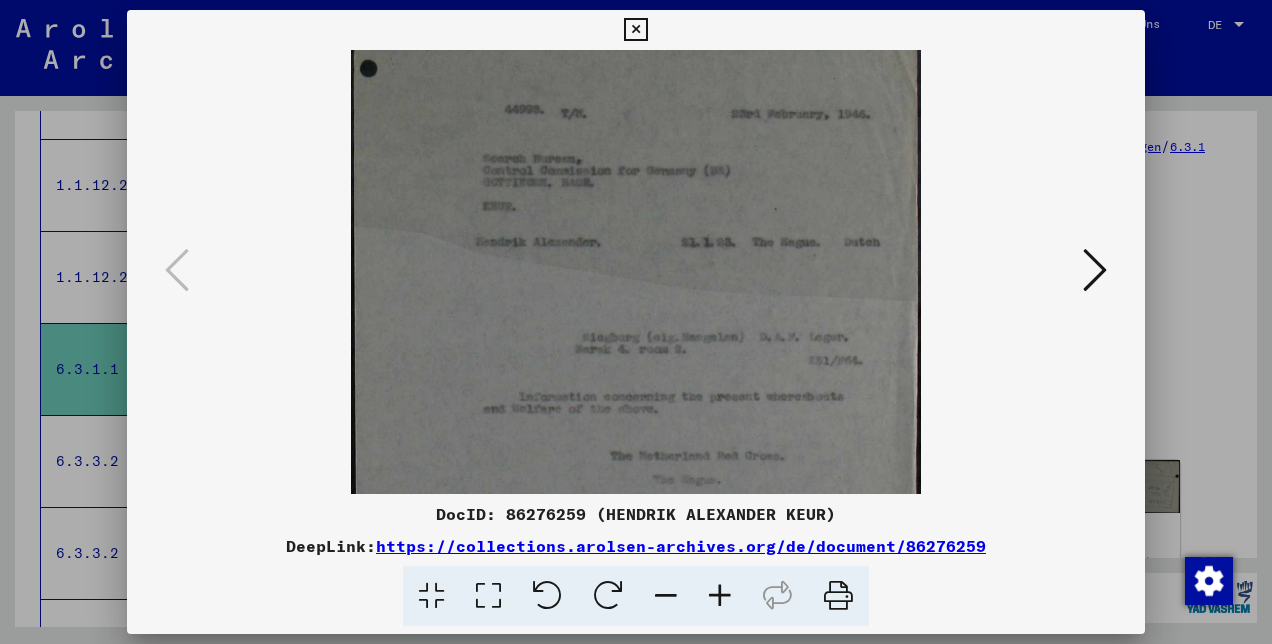click at bounding box center [720, 596] 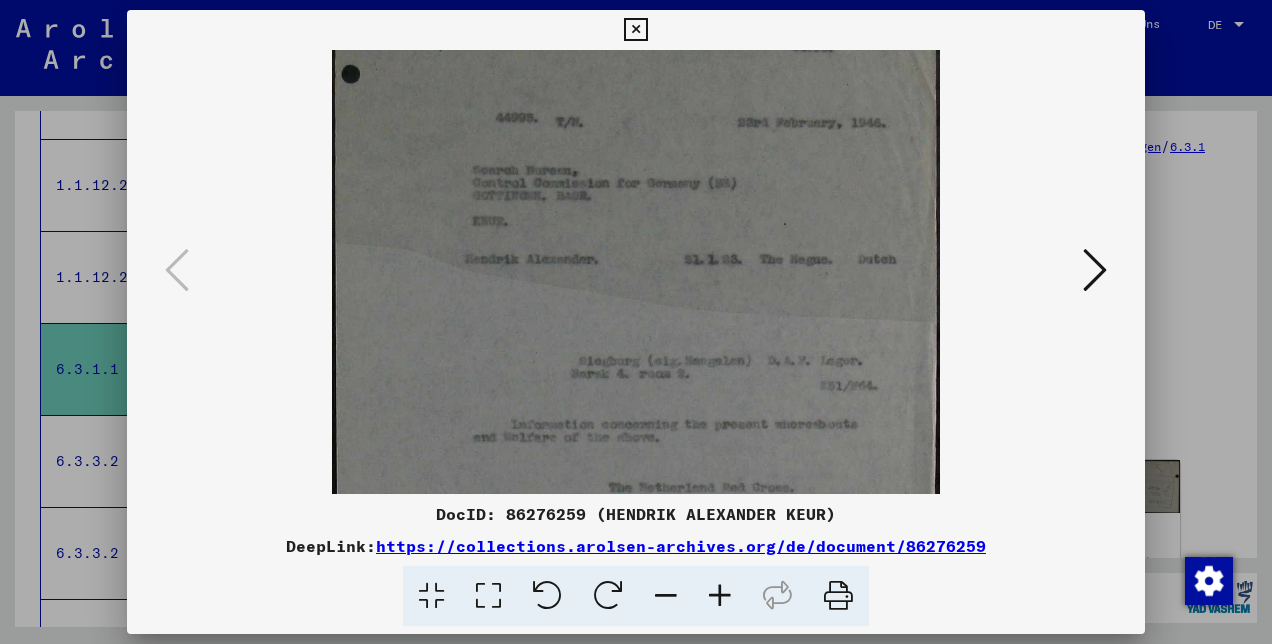 click at bounding box center (720, 596) 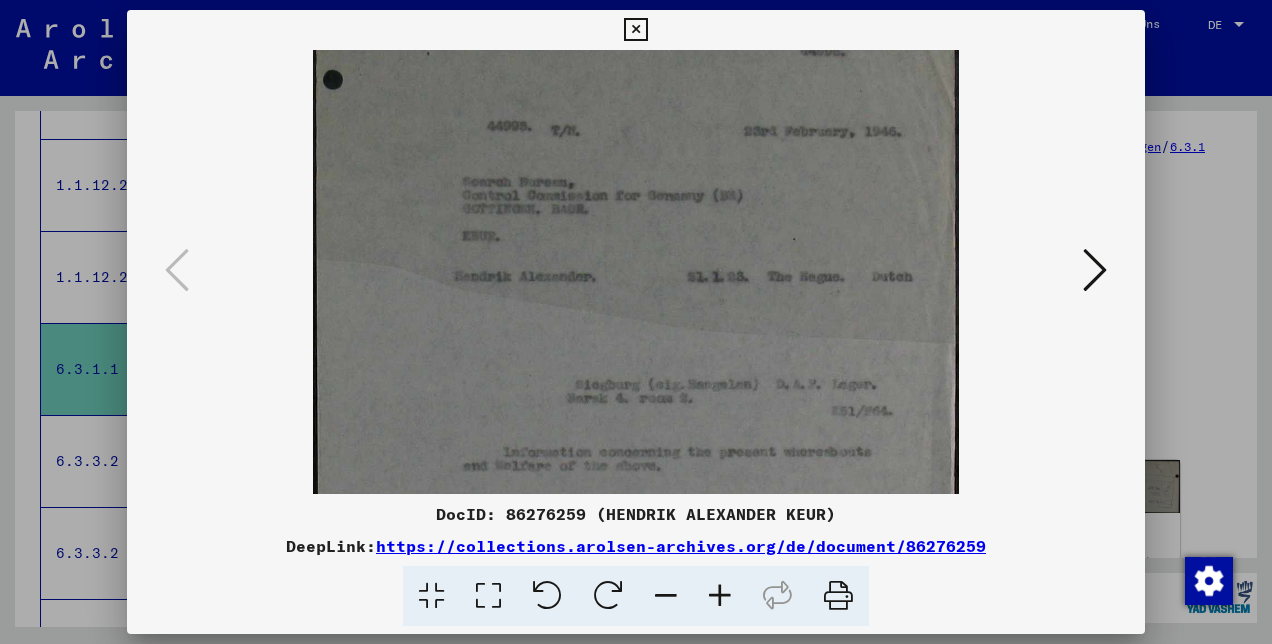 click at bounding box center [720, 596] 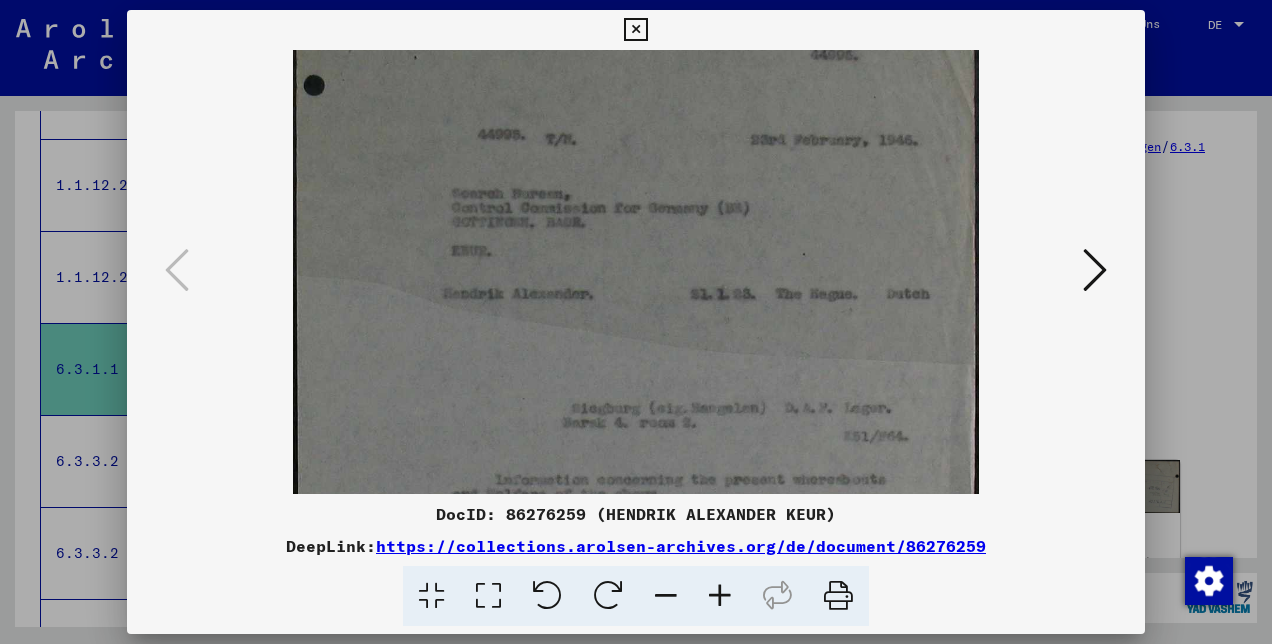 click at bounding box center [636, 207] 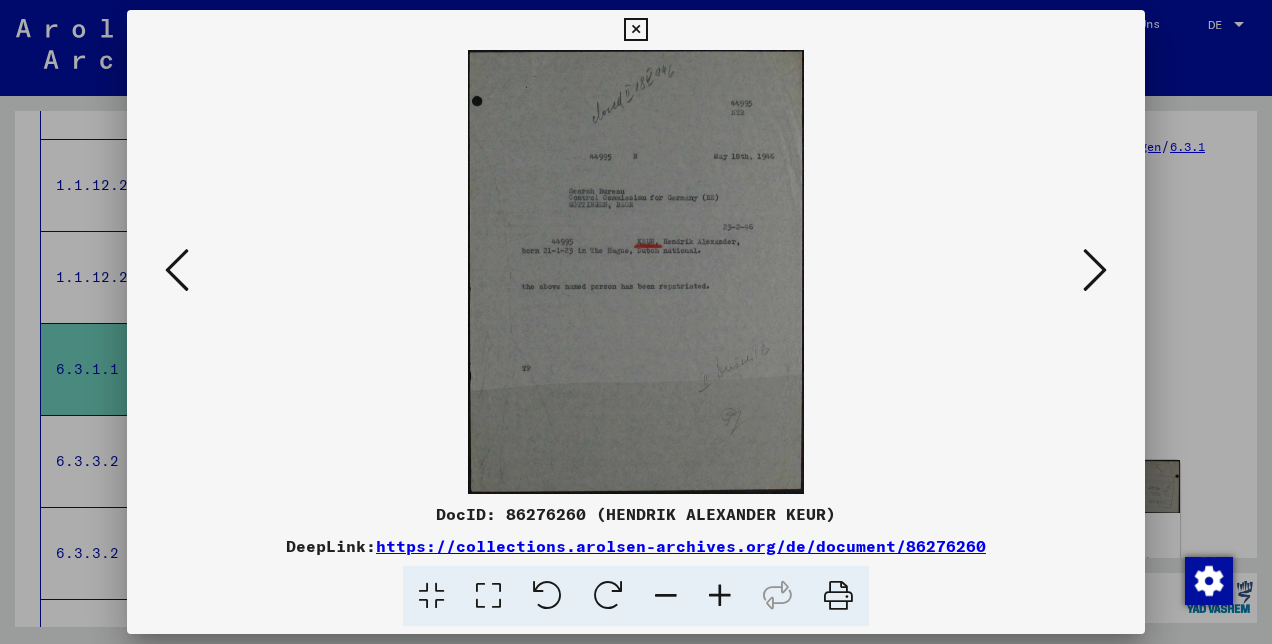 click at bounding box center [1095, 271] 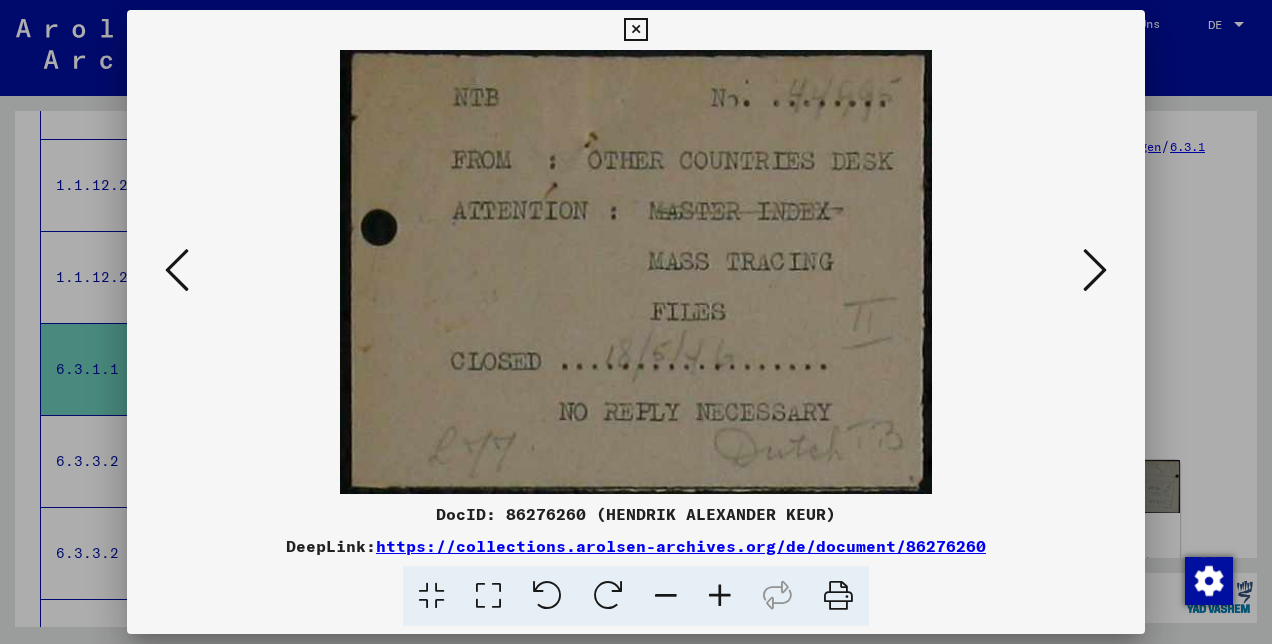 click at bounding box center (1095, 271) 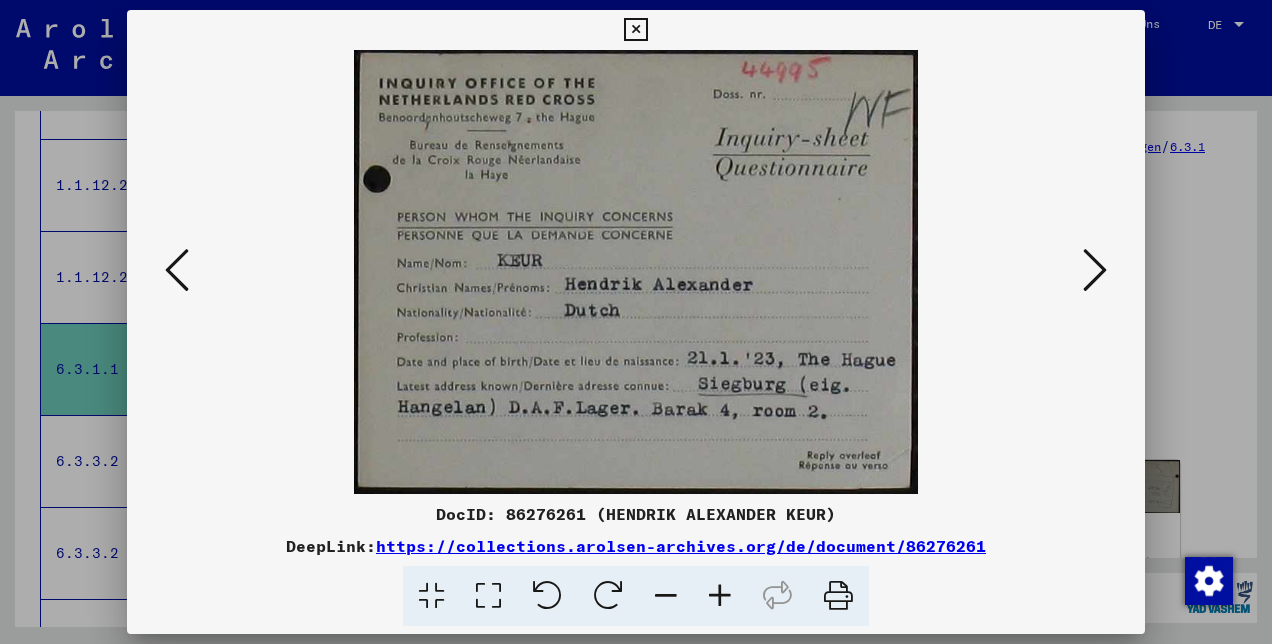 click at bounding box center [636, 272] 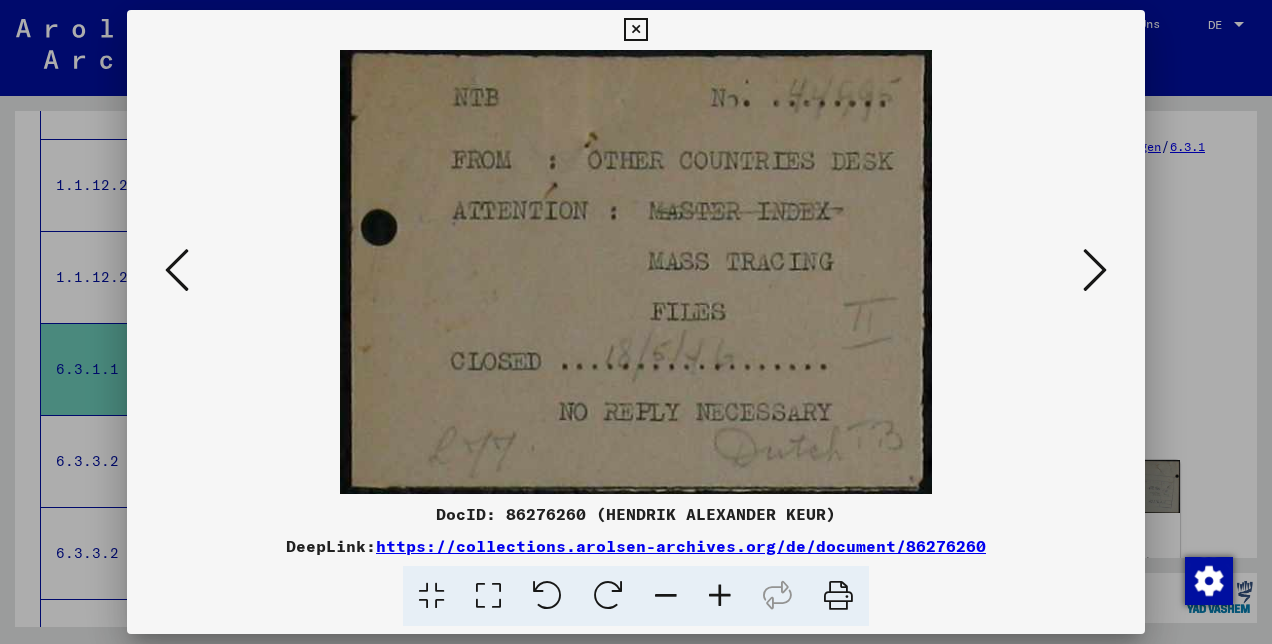 click at bounding box center [1095, 270] 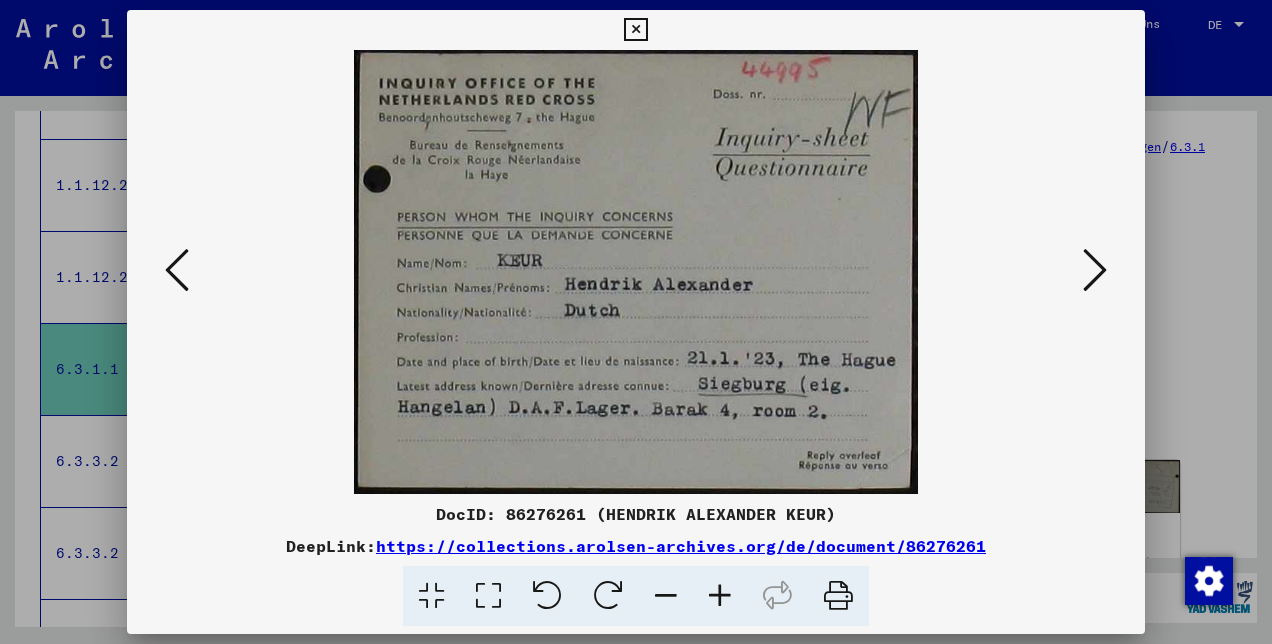 click at bounding box center [1095, 270] 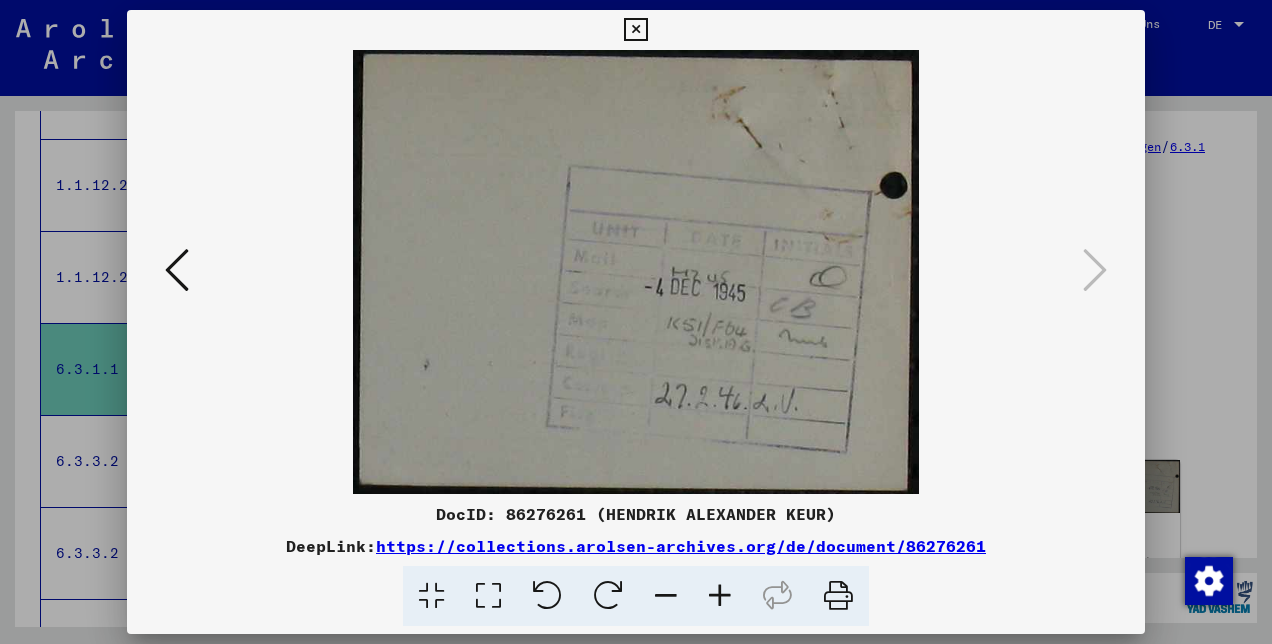 click at bounding box center [636, 322] 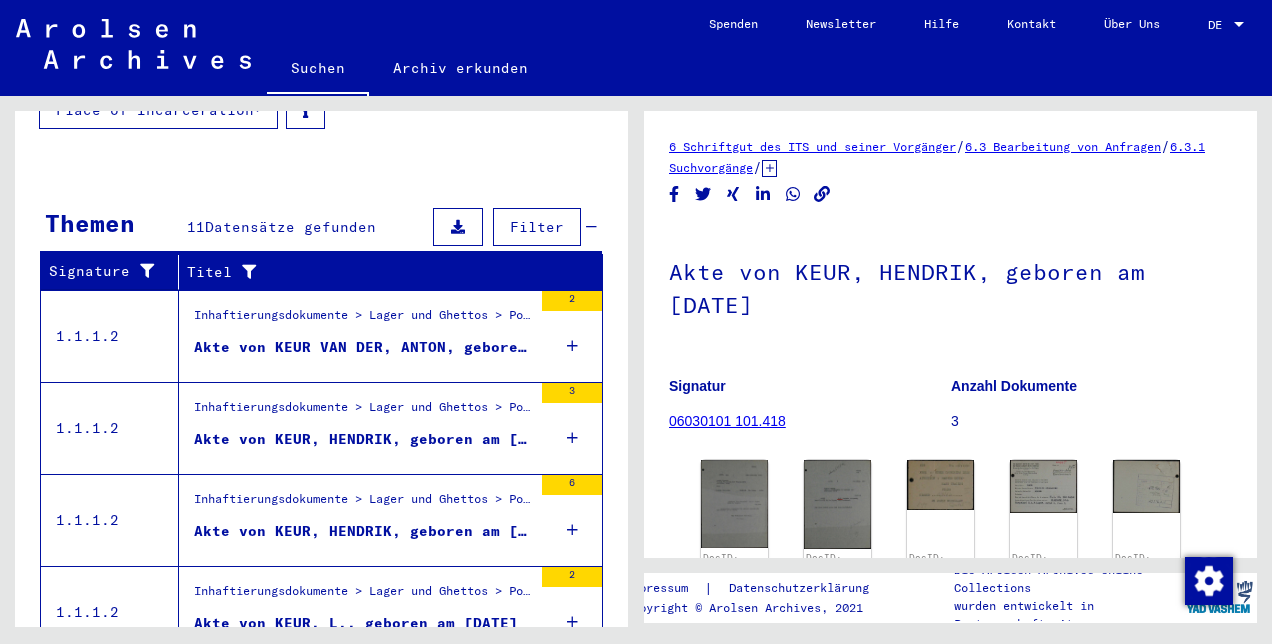 scroll, scrollTop: 0, scrollLeft: 0, axis: both 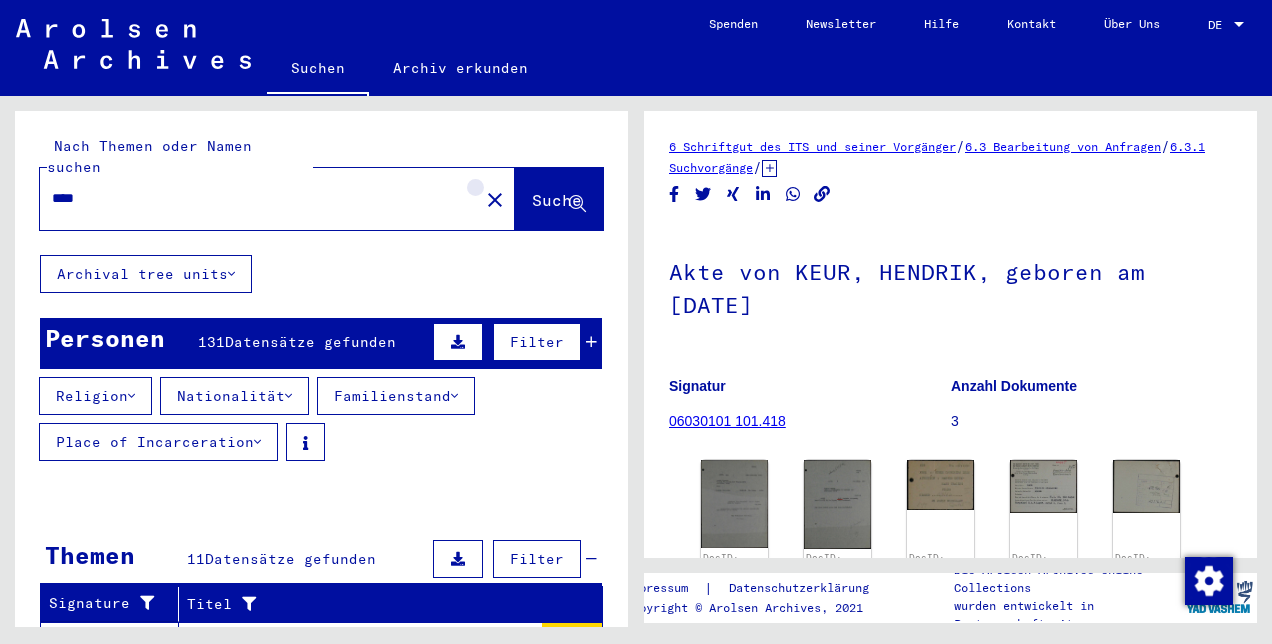 click on "close" 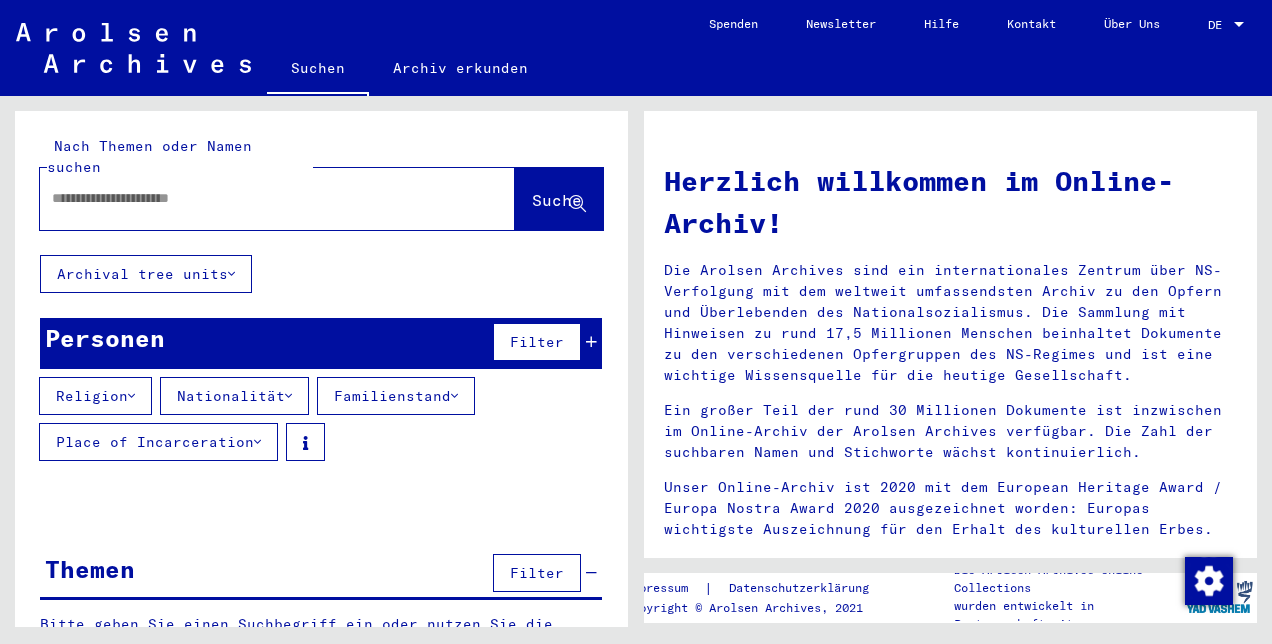 drag, startPoint x: 436, startPoint y: 194, endPoint x: 383, endPoint y: 184, distance: 53.935146 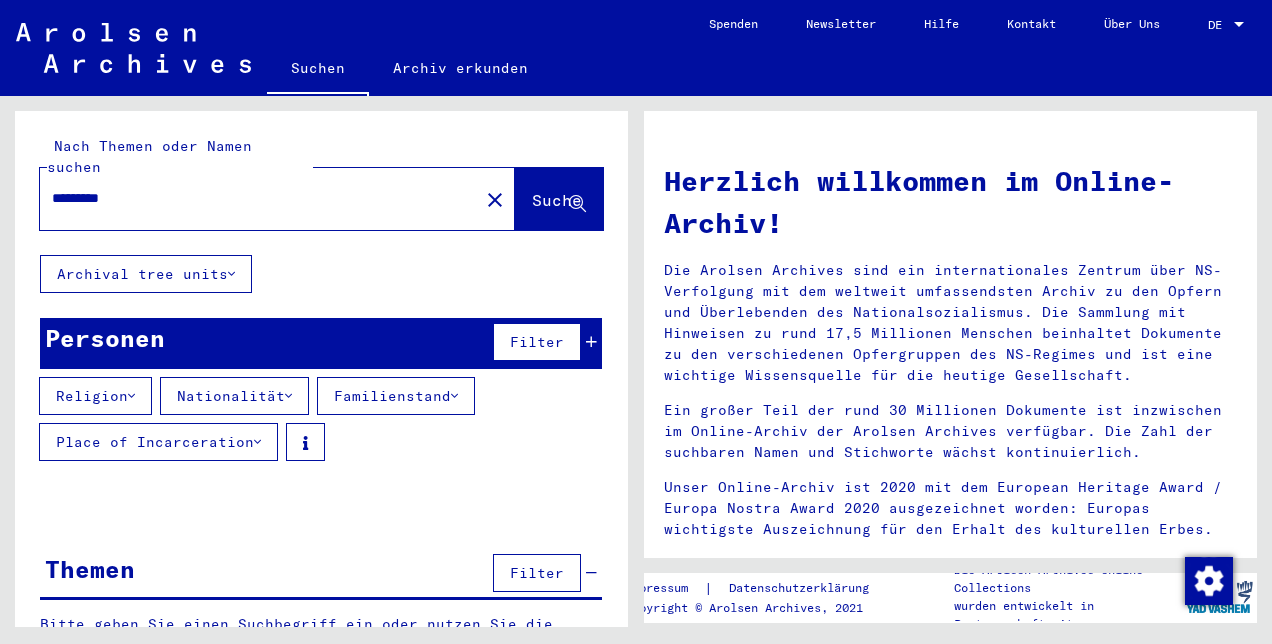 type on "*********" 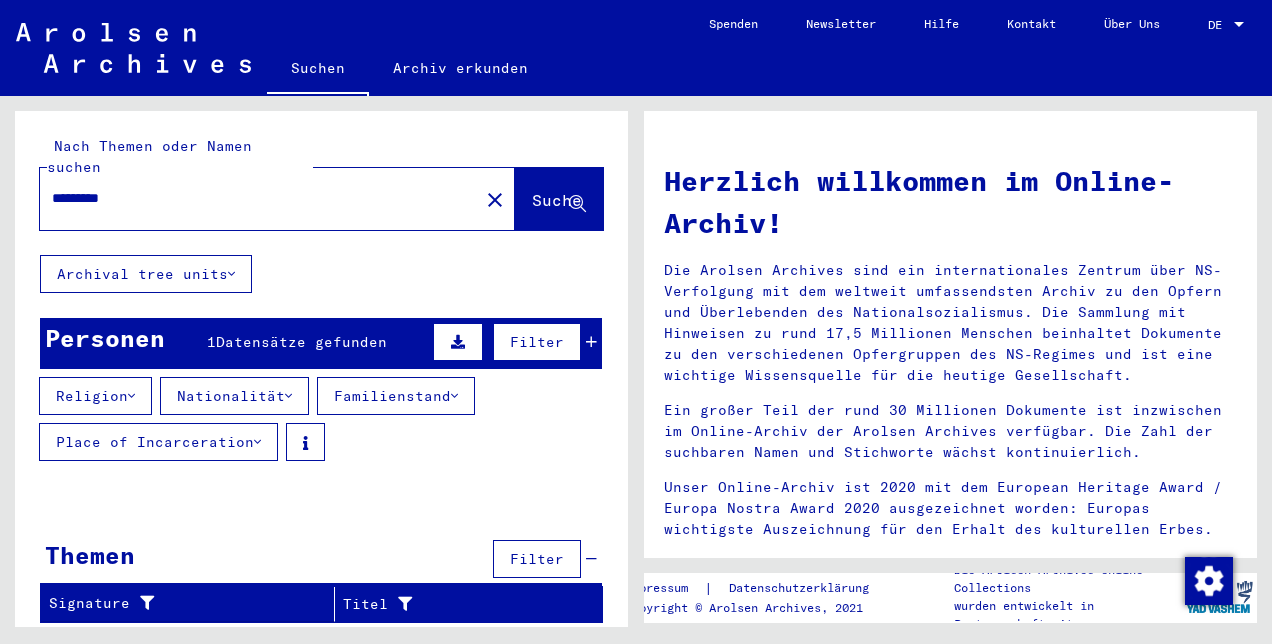 click 